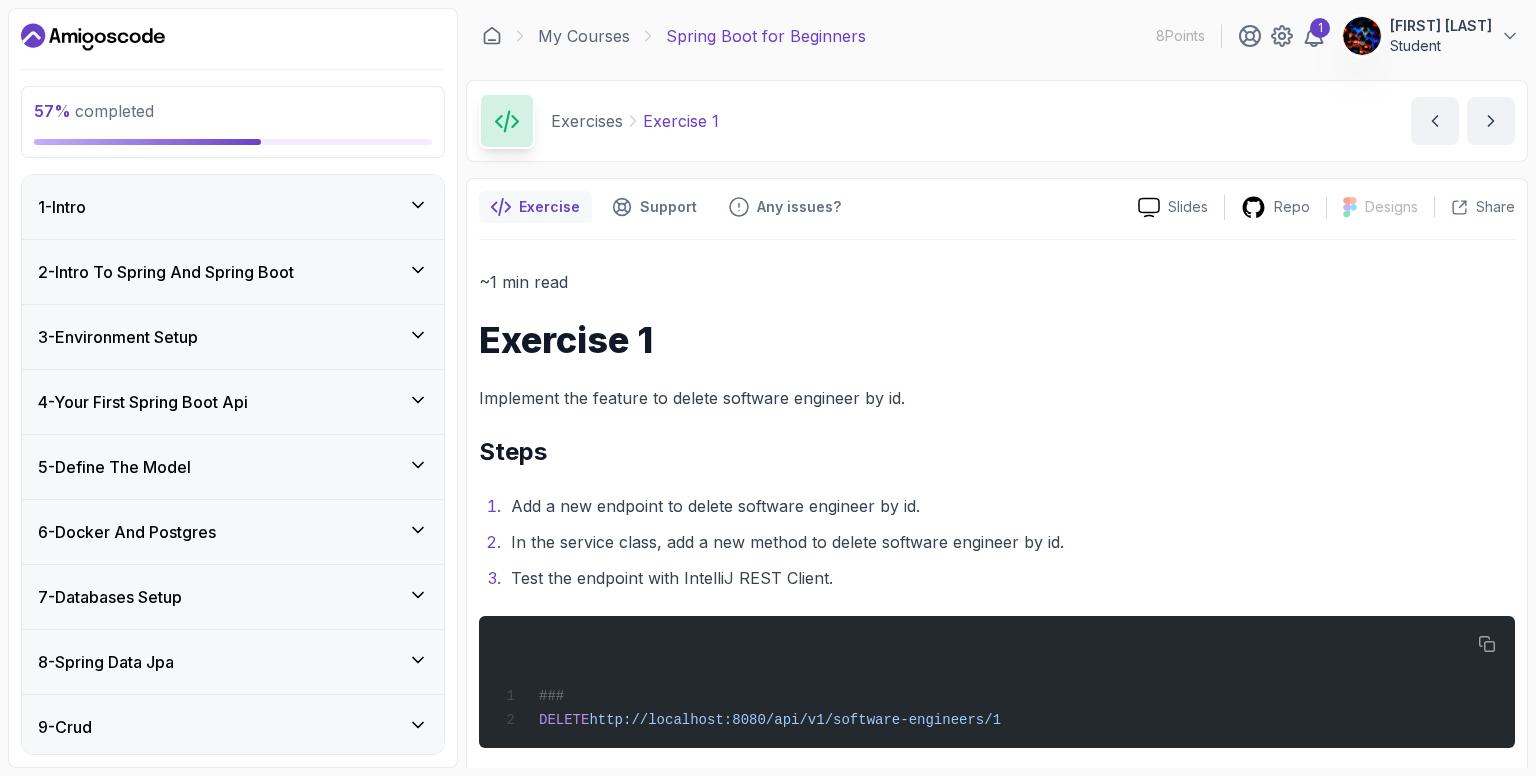 scroll, scrollTop: 0, scrollLeft: 0, axis: both 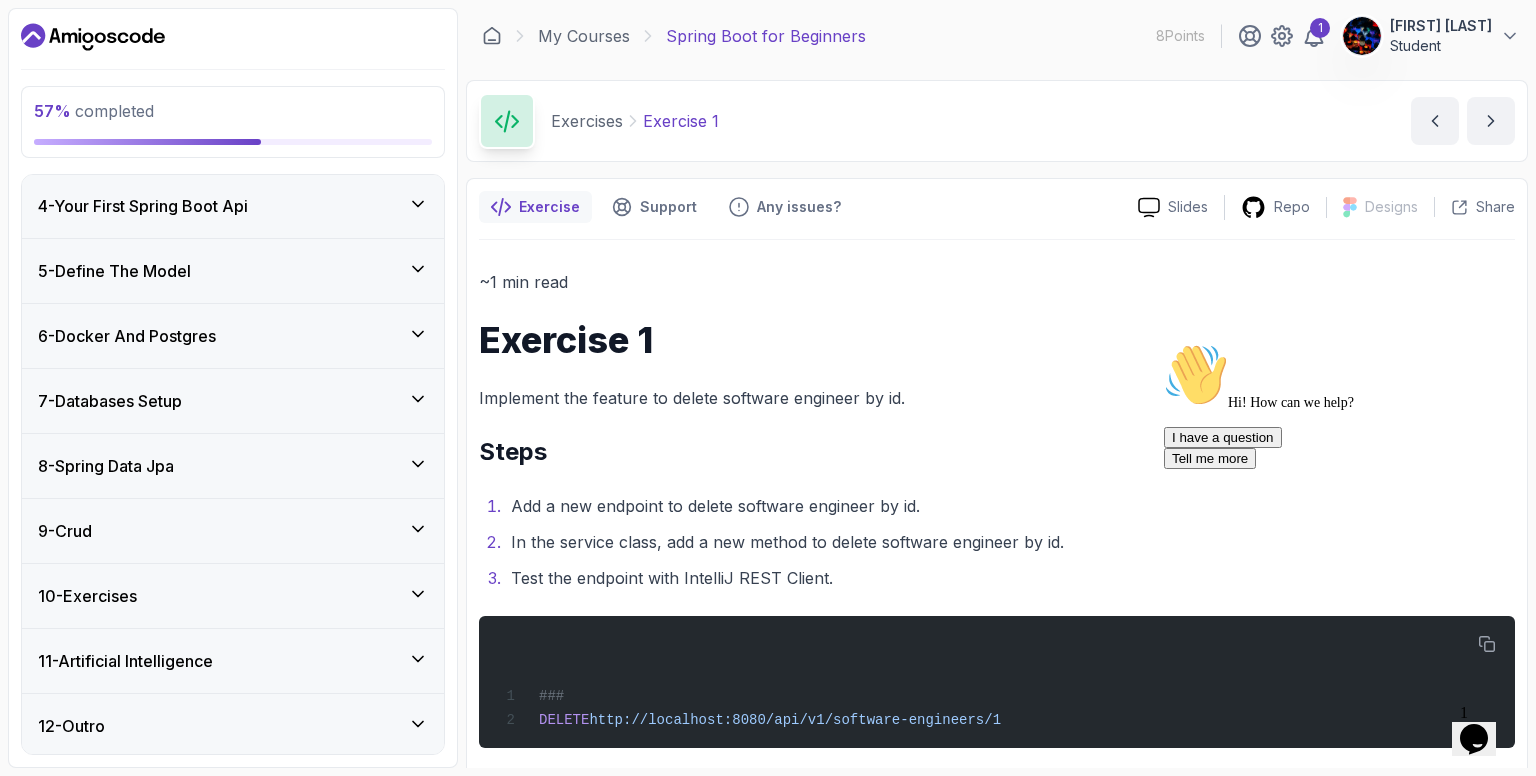 click on "8  -  Spring Data Jpa" at bounding box center (233, 466) 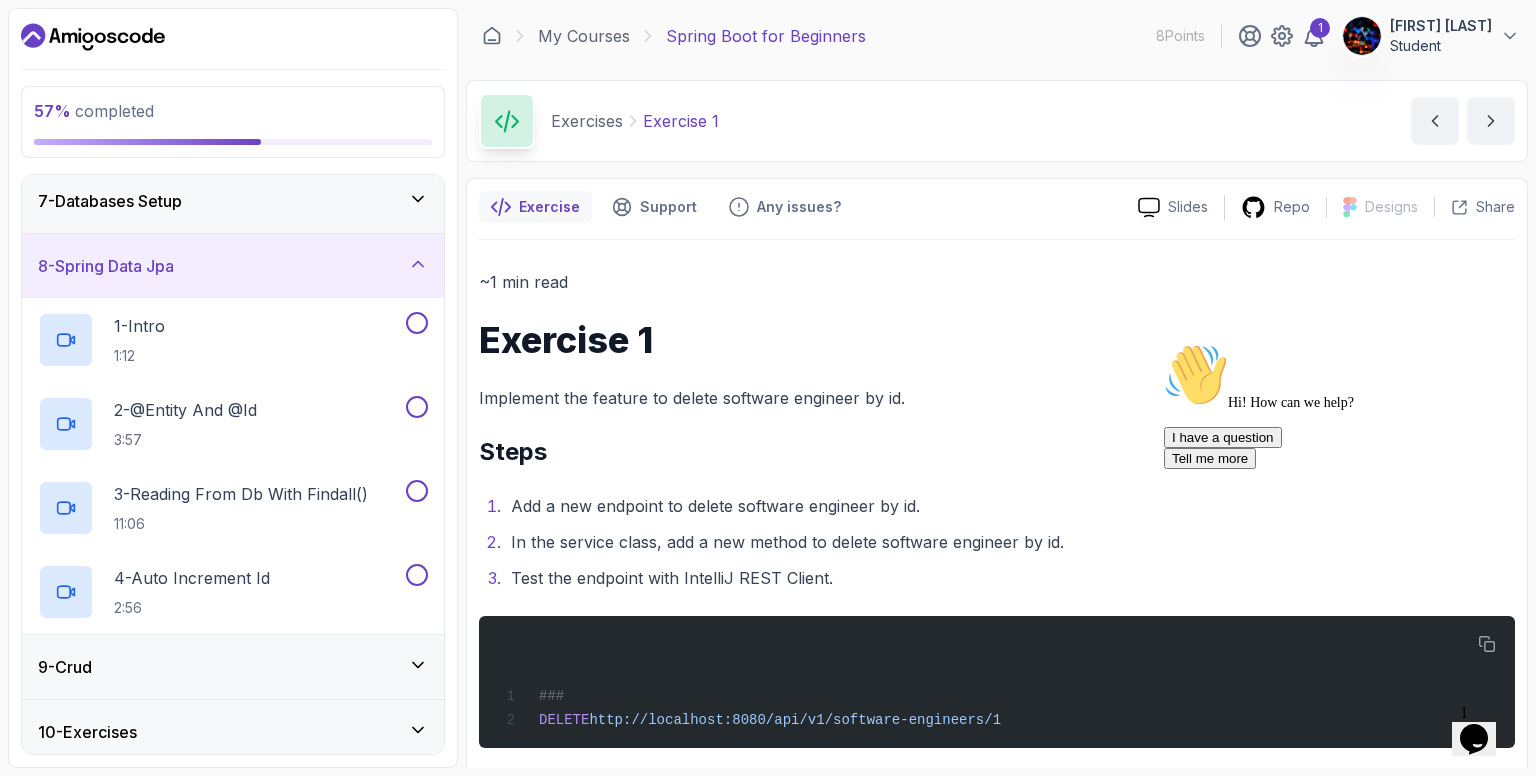 click on "8  -  Spring Data Jpa" at bounding box center (233, 266) 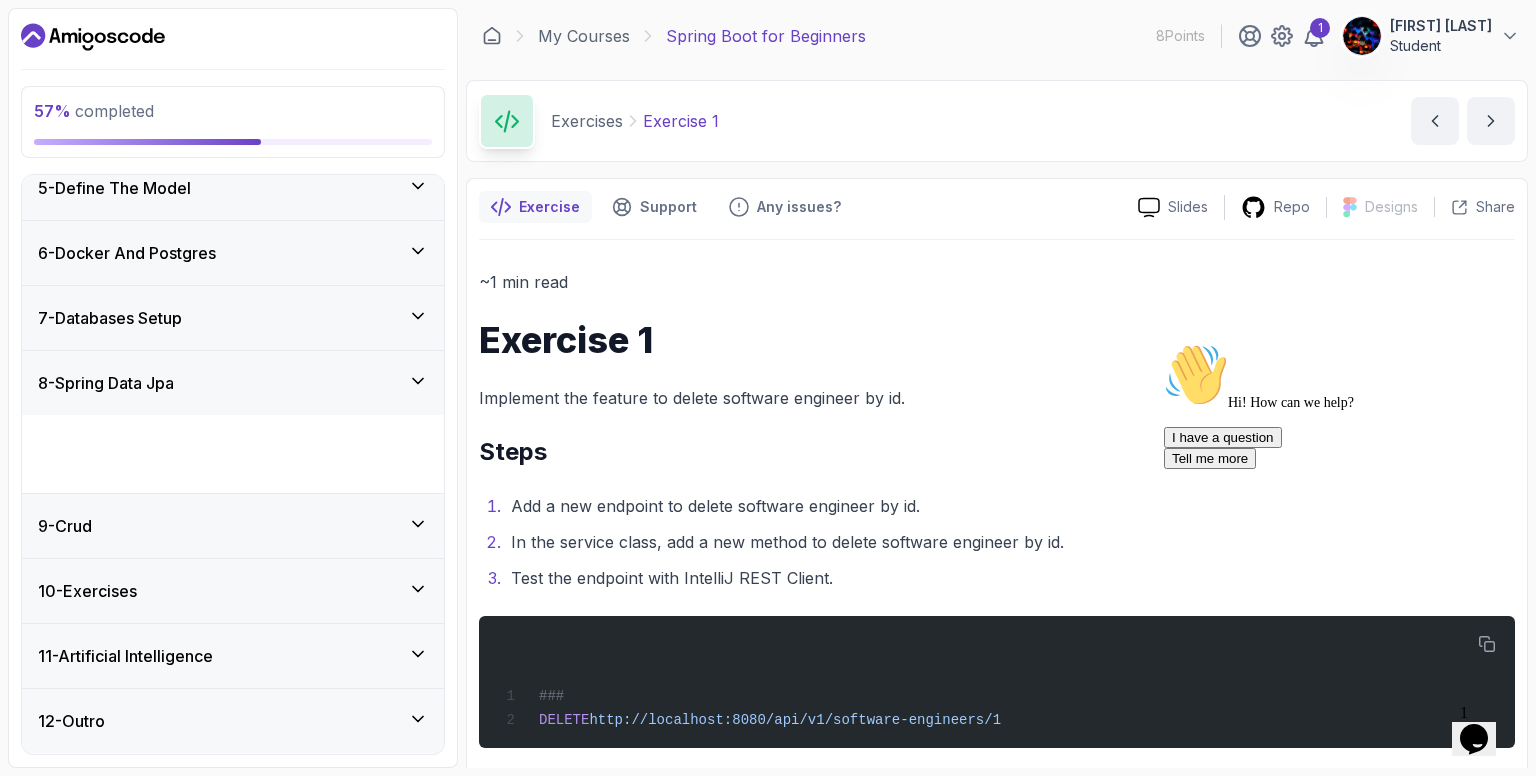 scroll, scrollTop: 196, scrollLeft: 0, axis: vertical 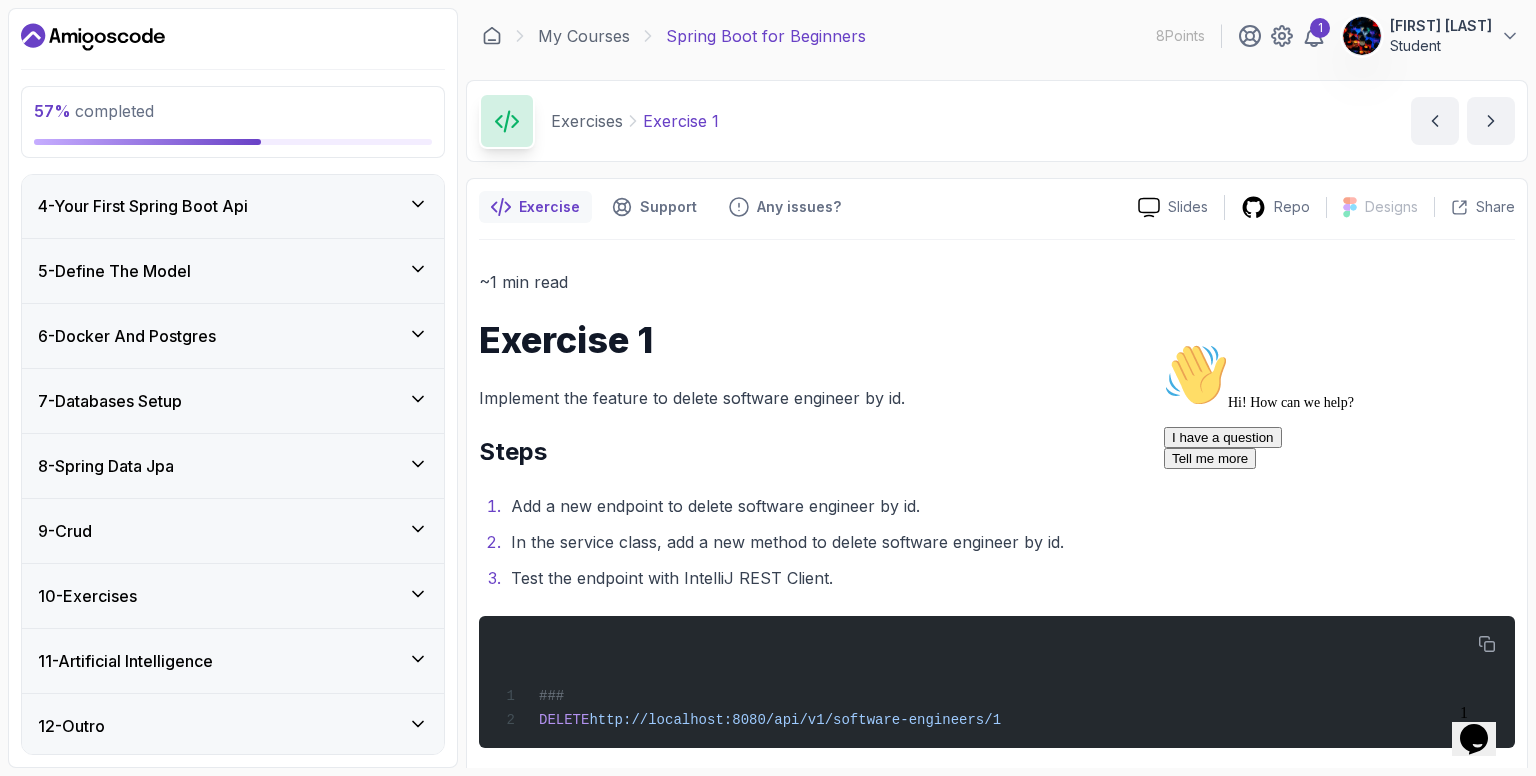 click on "7  -  Databases Setup" at bounding box center (233, 401) 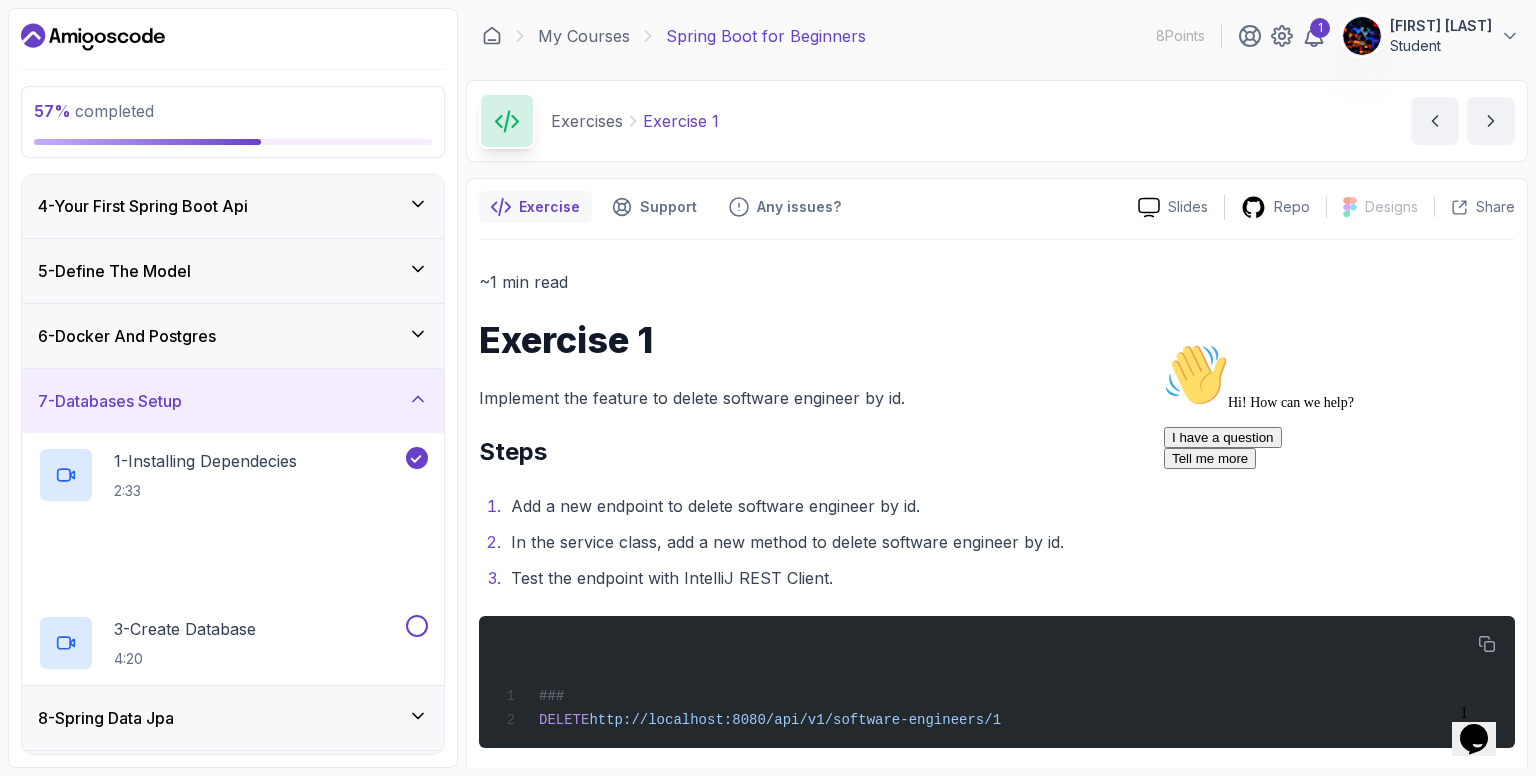 scroll, scrollTop: 448, scrollLeft: 0, axis: vertical 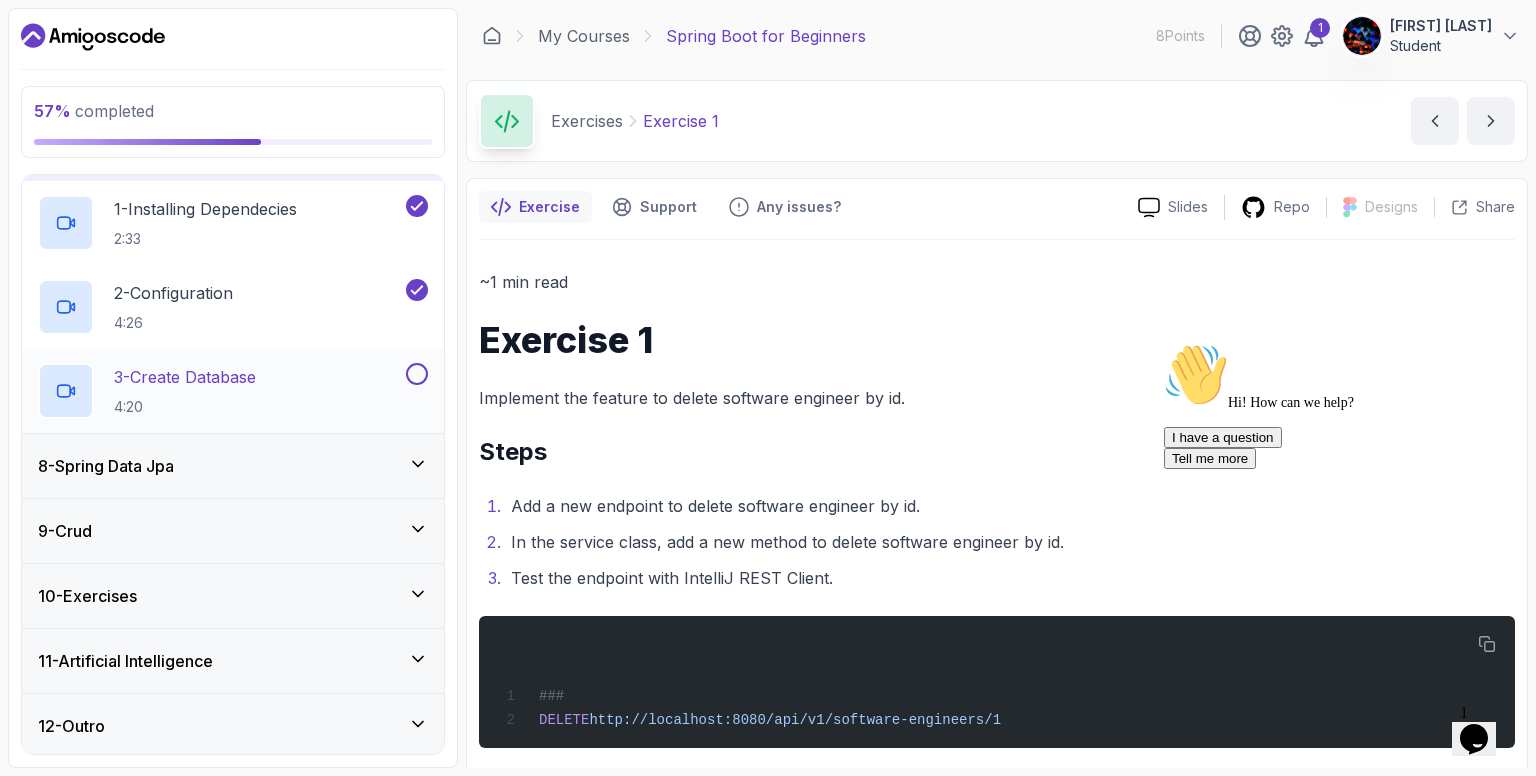 click on "3  -  Create Database" at bounding box center (185, 377) 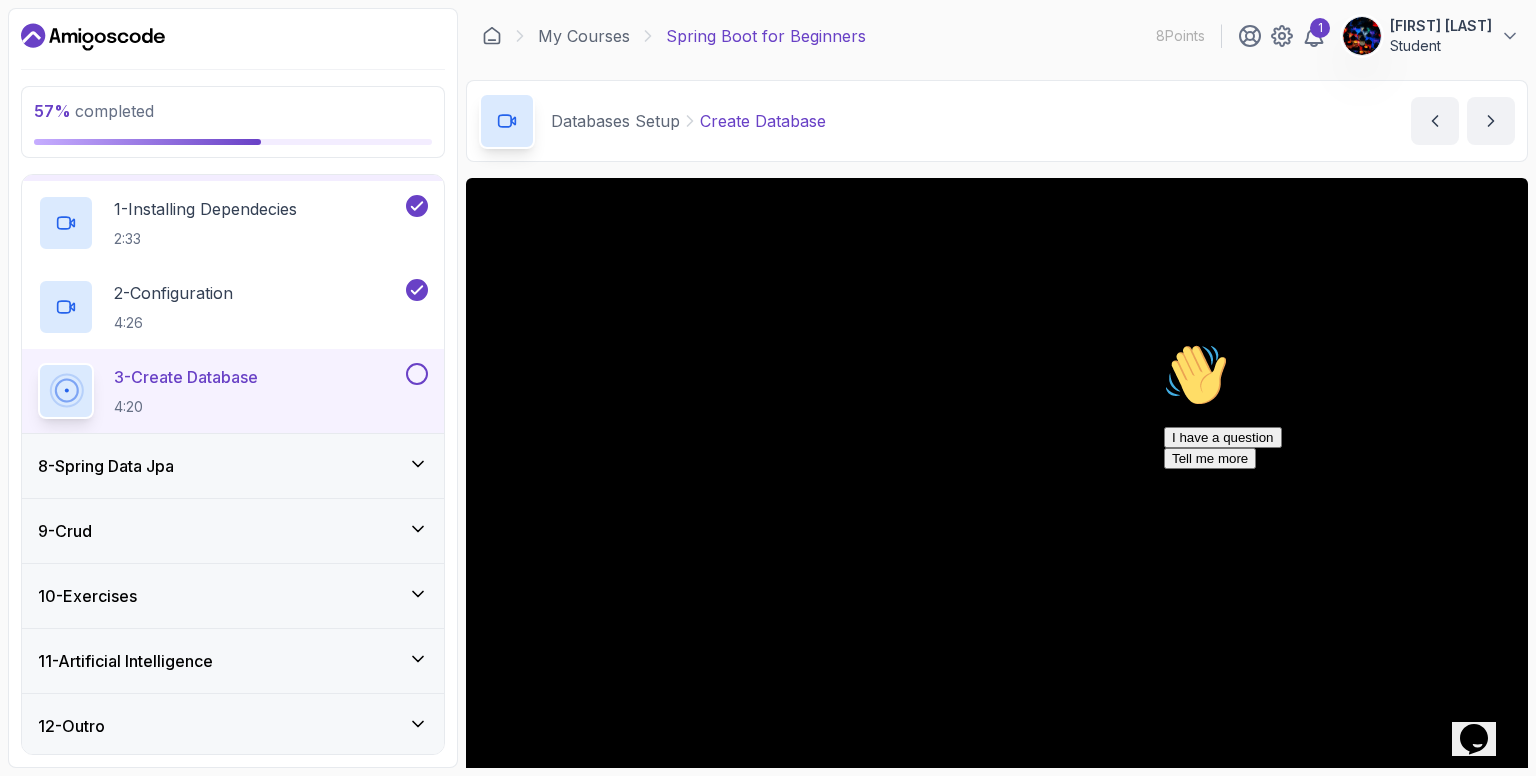 click on "Databases Setup Create Database Create Database by [NAME]" at bounding box center [997, 121] 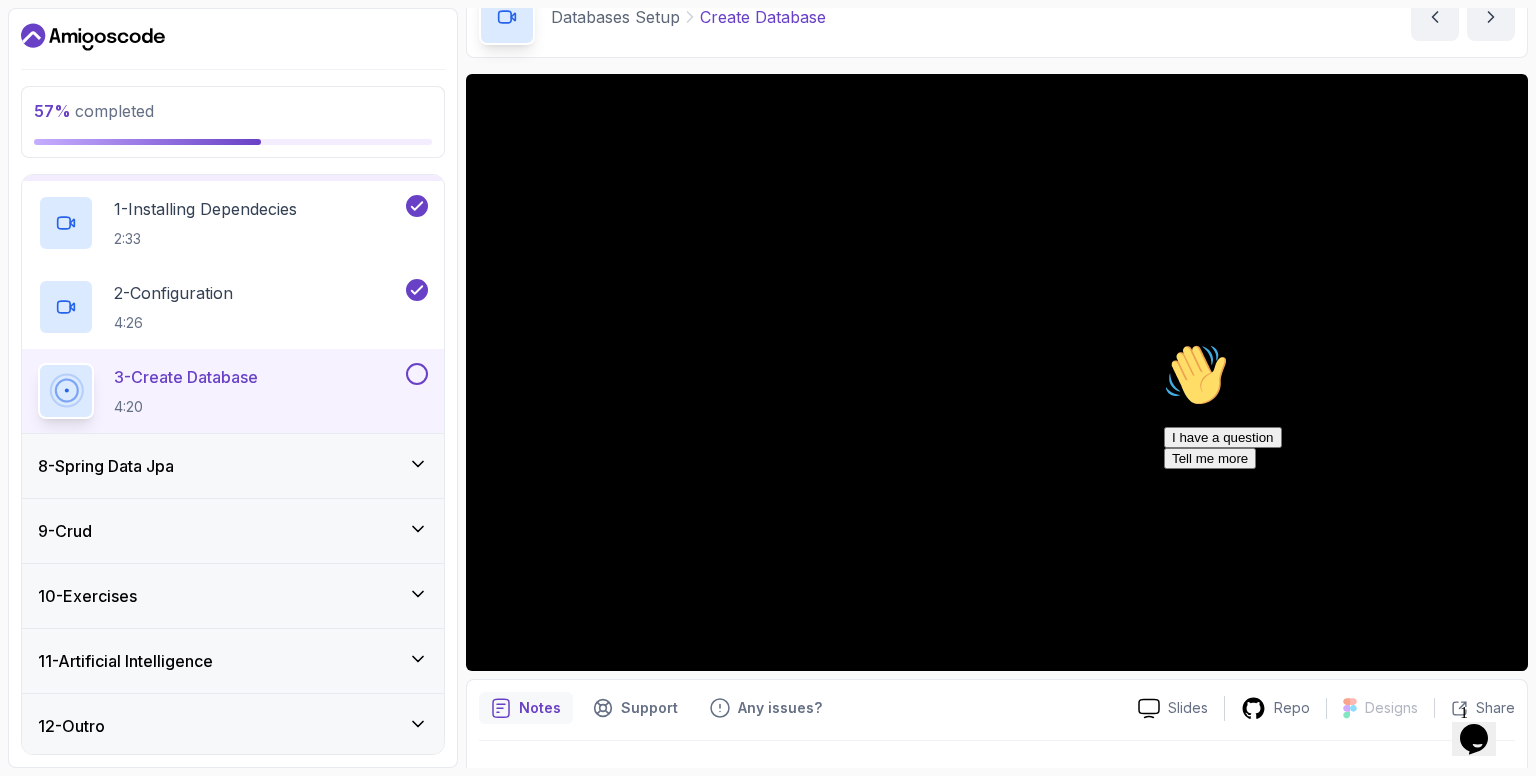 scroll, scrollTop: 104, scrollLeft: 0, axis: vertical 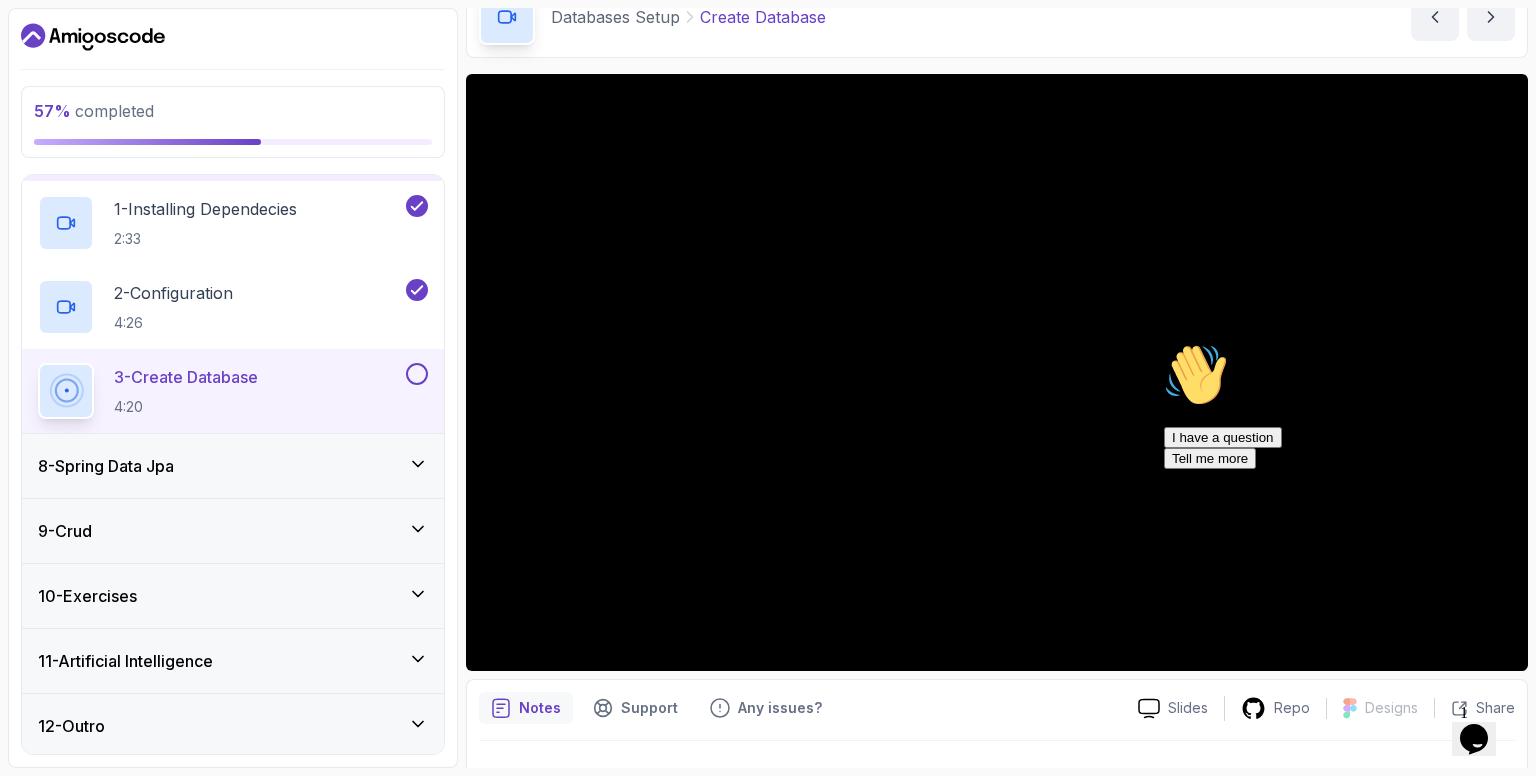 click at bounding box center (1344, 343) 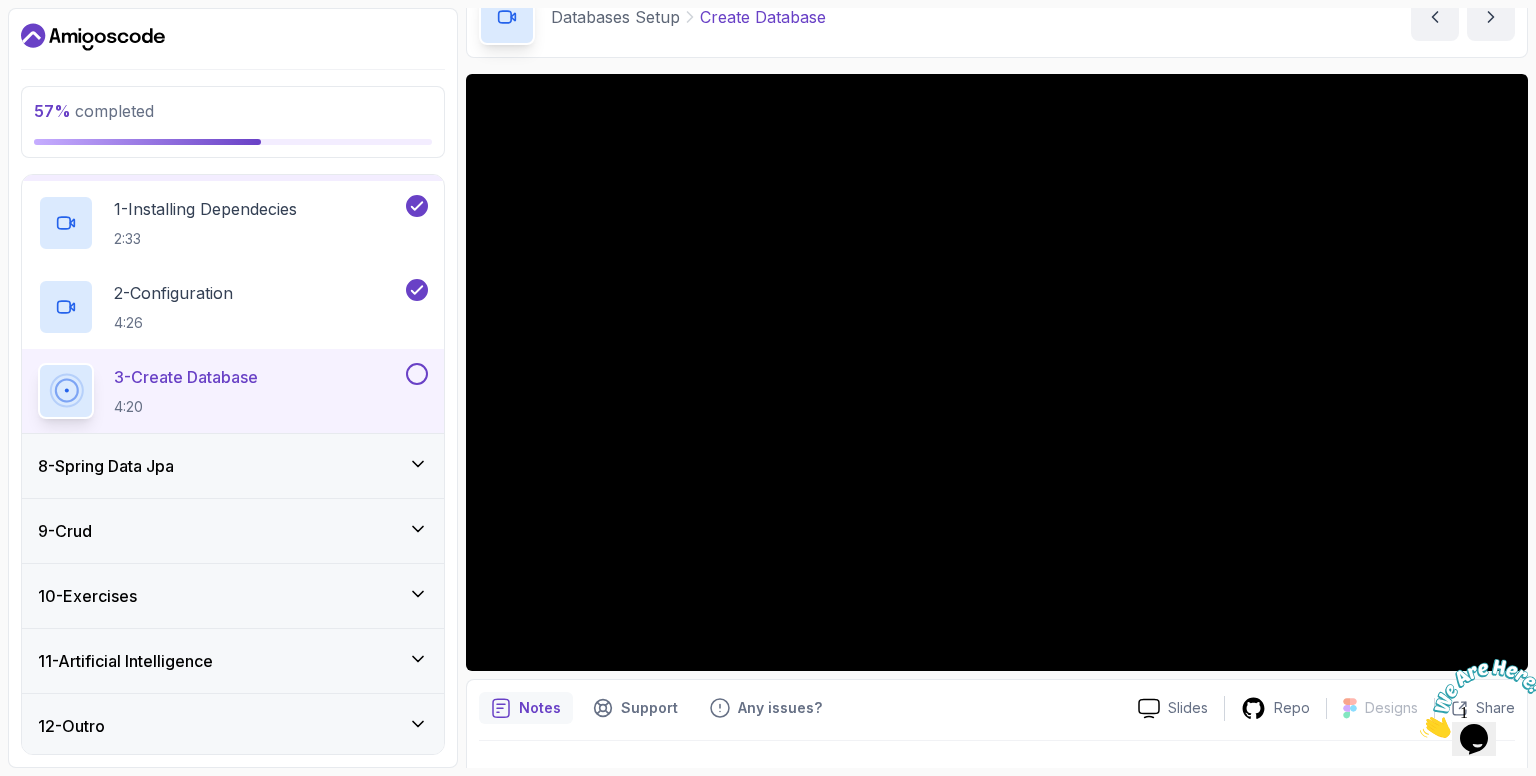 click at bounding box center (417, 374) 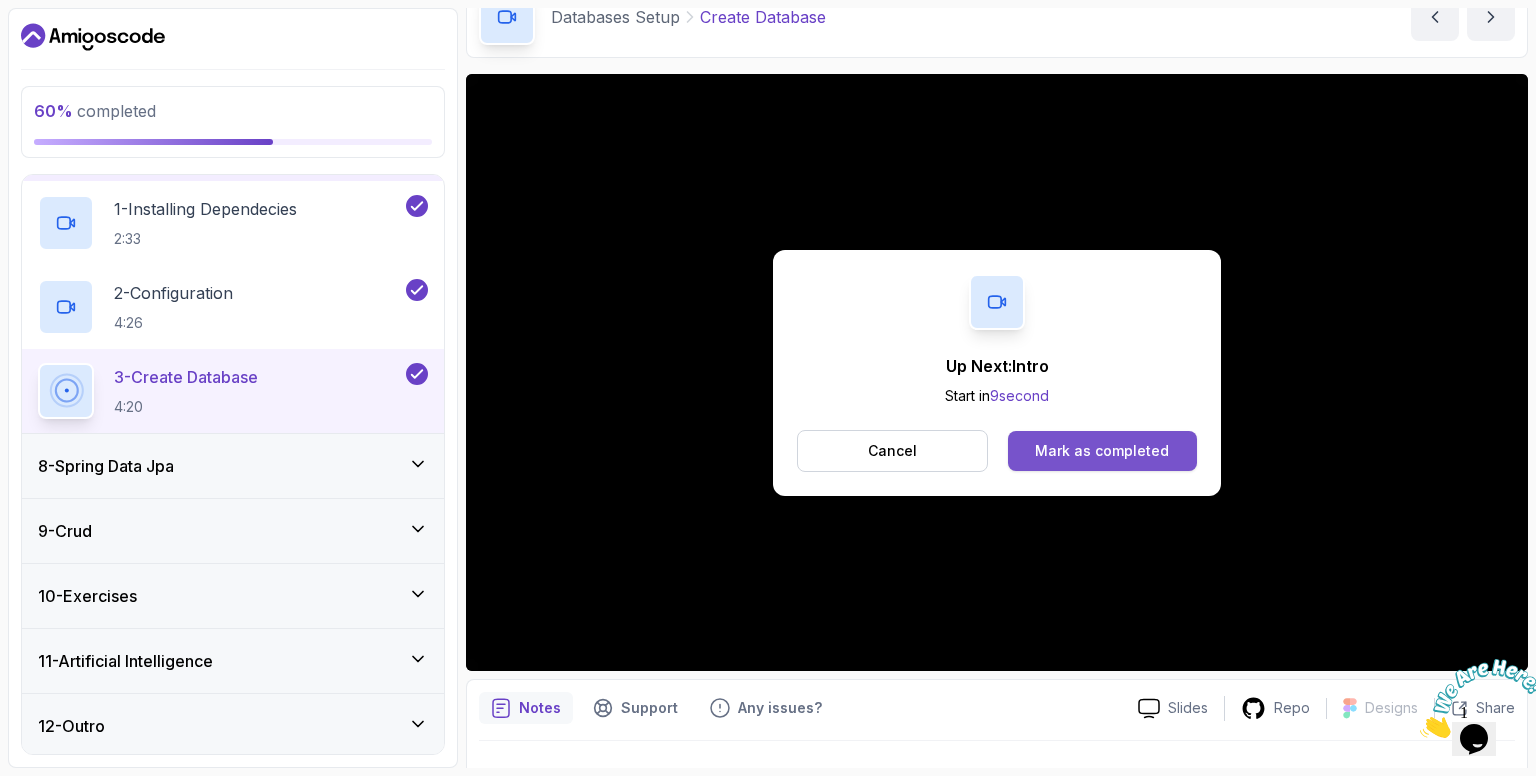 click on "Mark as completed" at bounding box center [1102, 451] 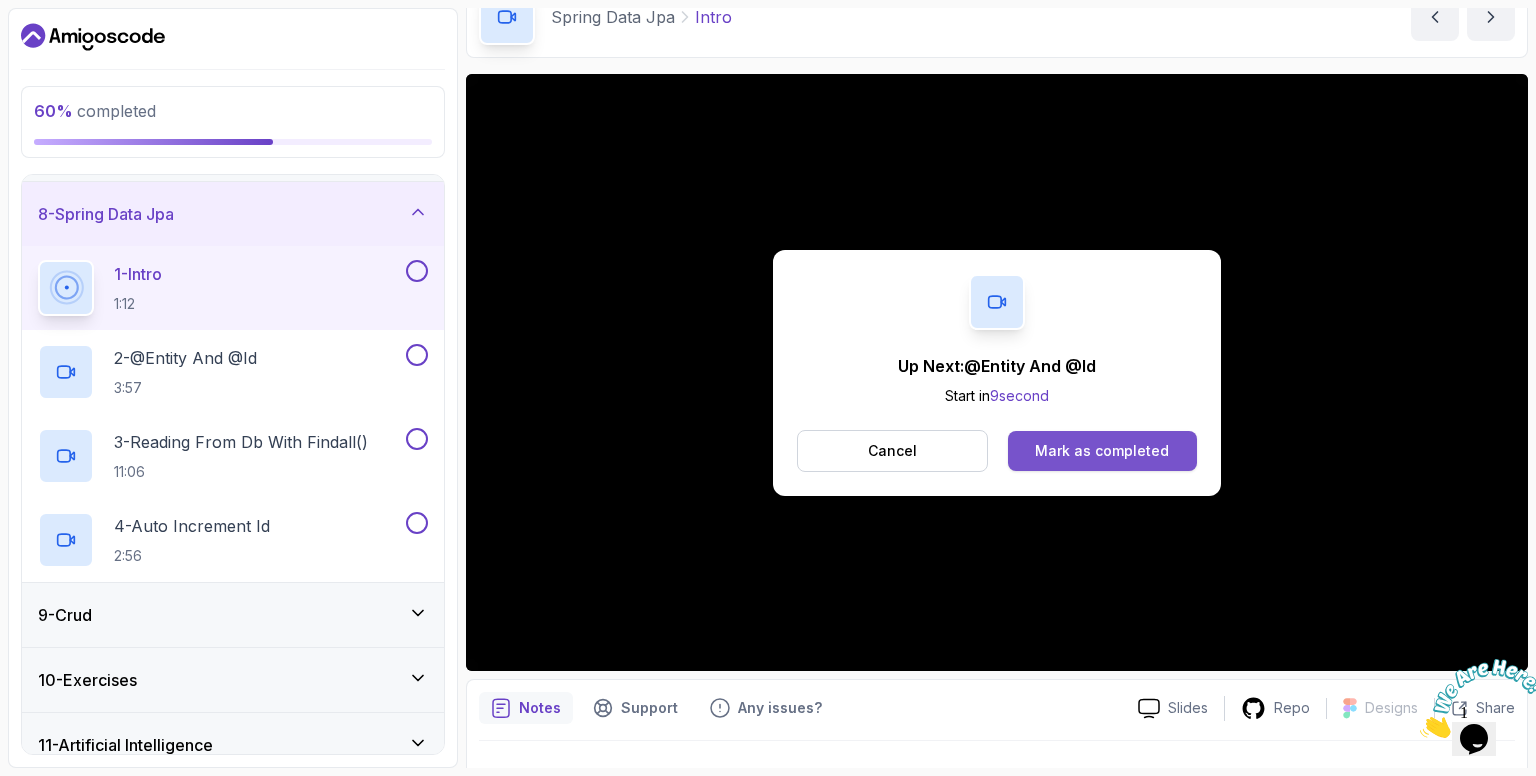 click on "Mark as completed" at bounding box center [1102, 451] 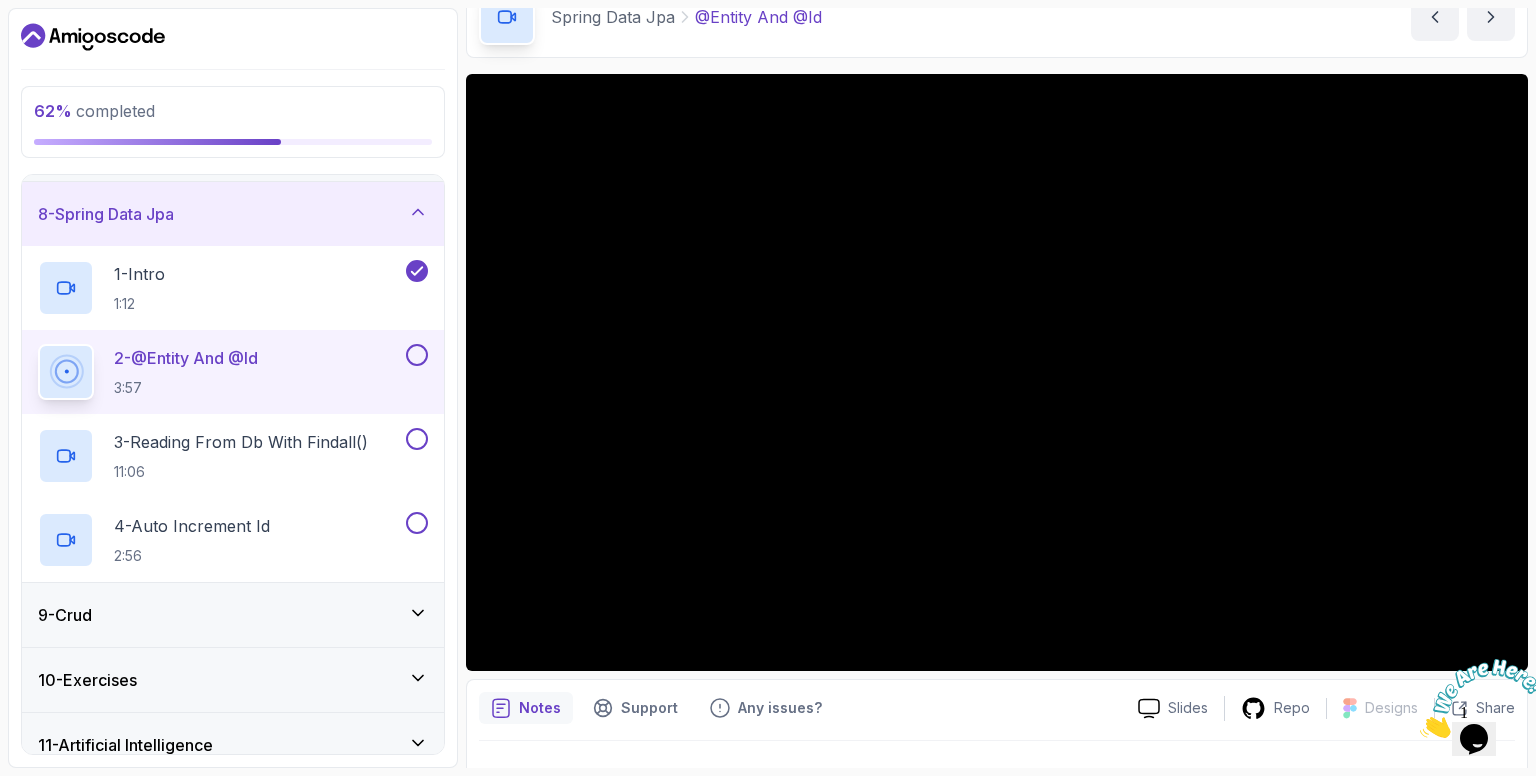 click on "9  -  Crud" at bounding box center [233, 615] 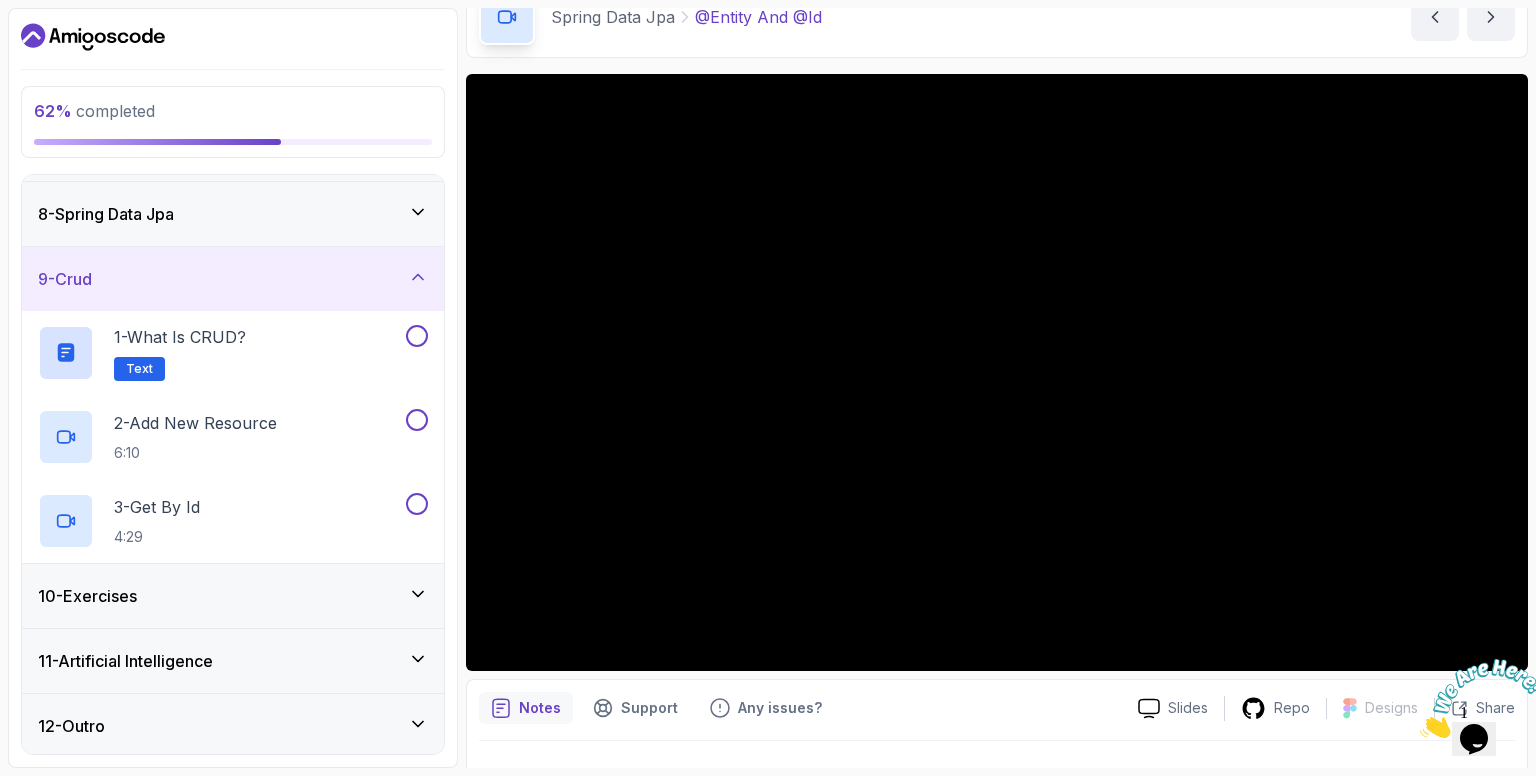 click on "9  -  Crud" at bounding box center (233, 279) 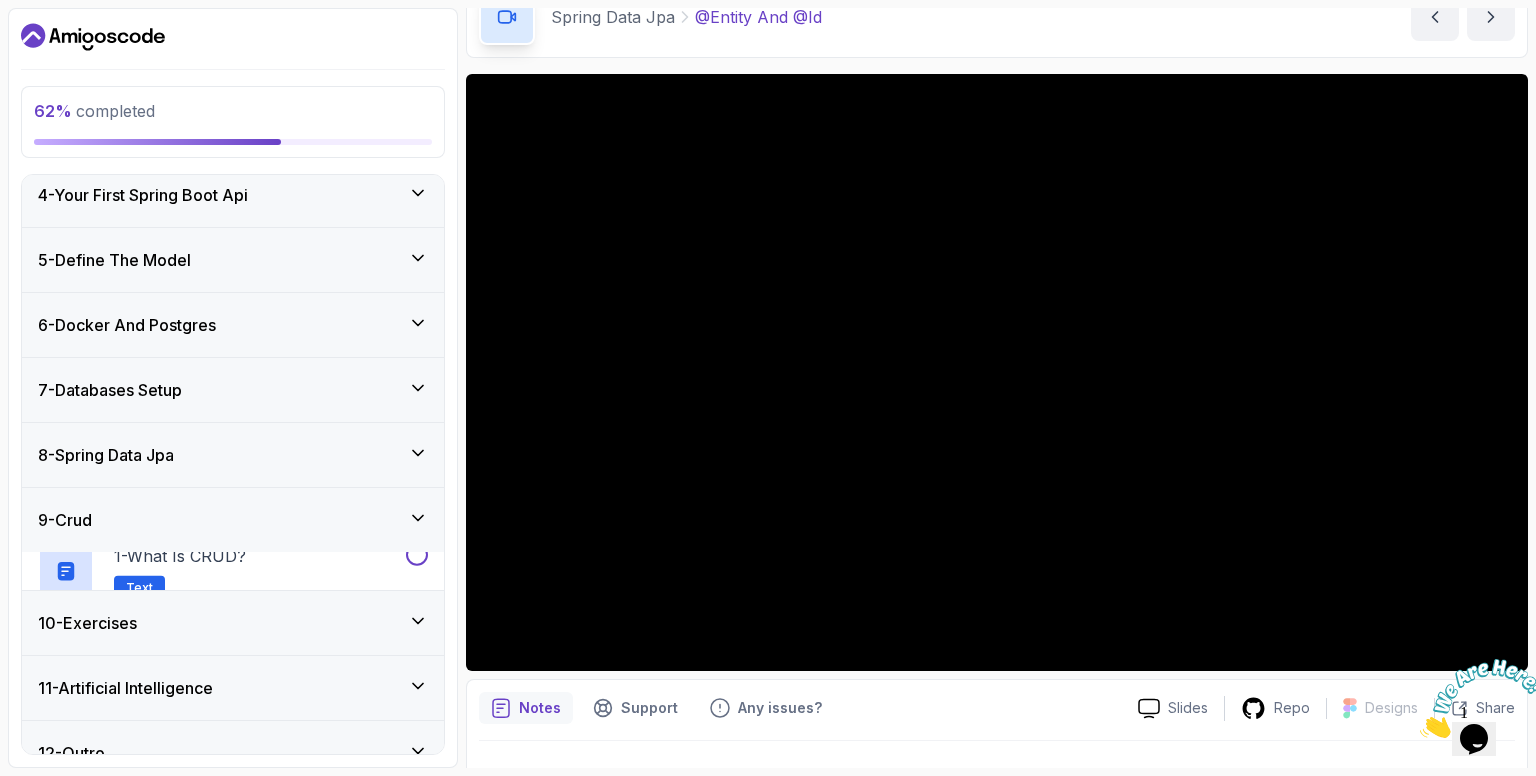 scroll, scrollTop: 196, scrollLeft: 0, axis: vertical 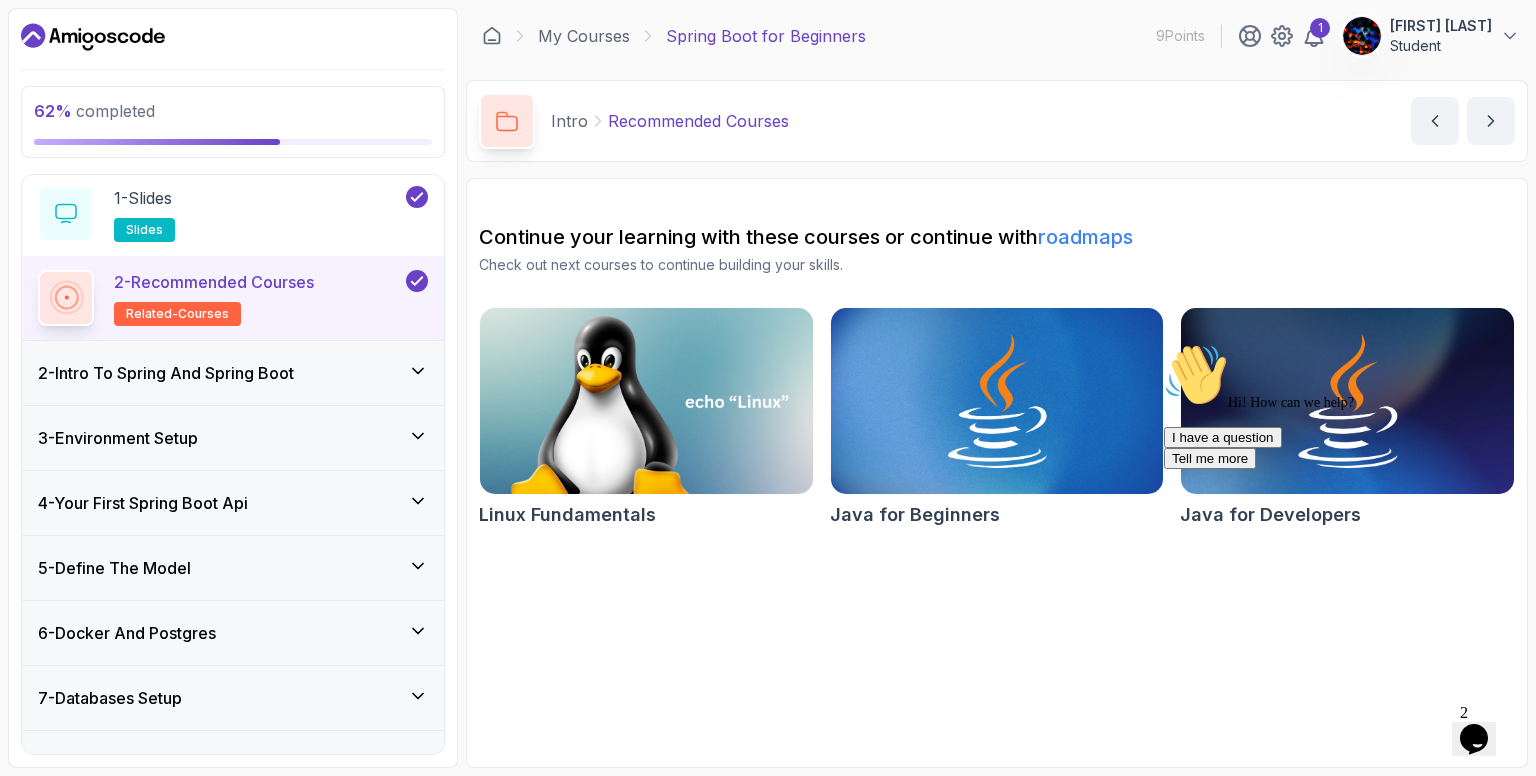 click on "Continue your learning with these courses or continue with  roadmaps Check out next courses to continue building your skills. Linux Fundamentals Java for Beginners Java for Developers" at bounding box center (997, 473) 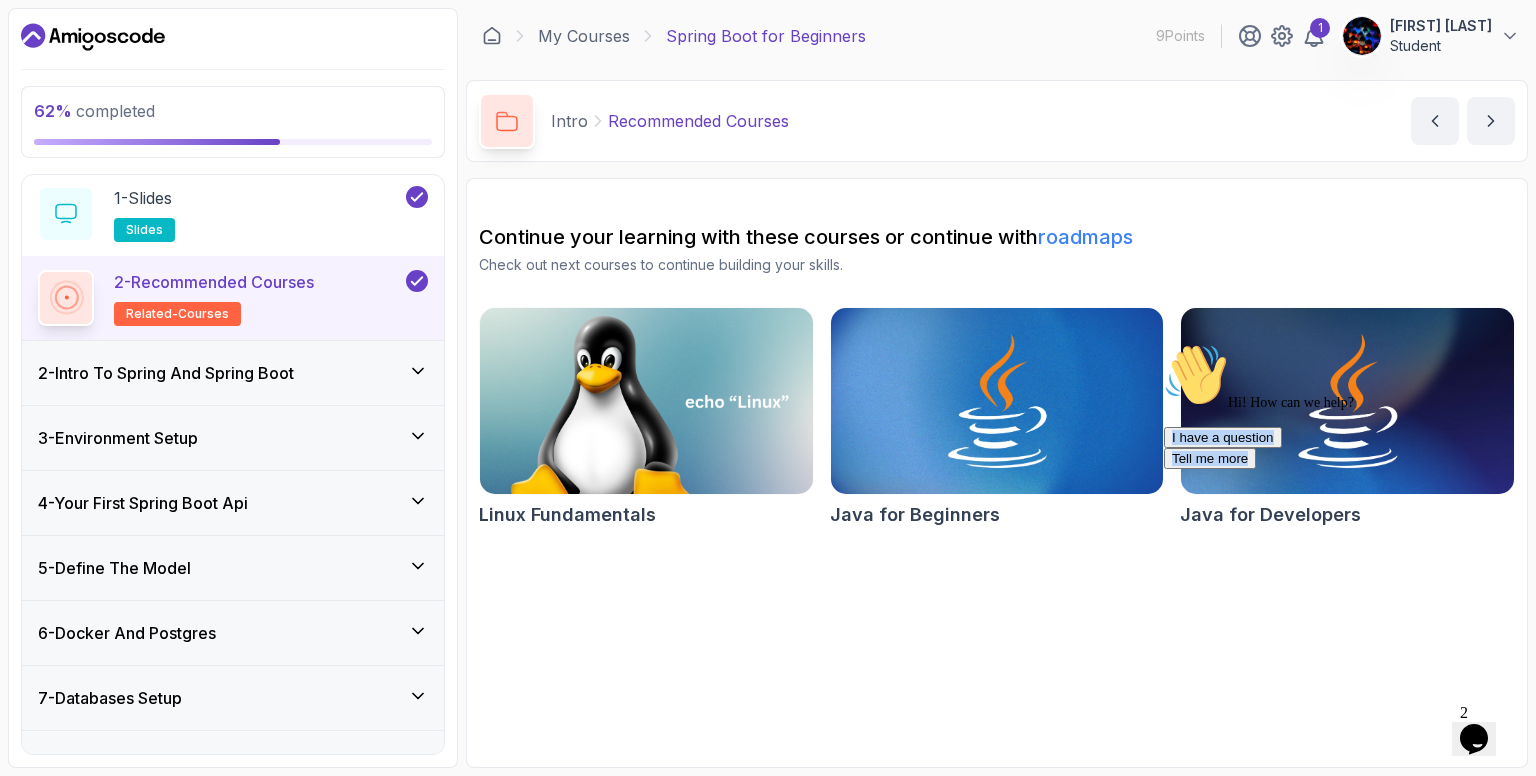 drag, startPoint x: 1172, startPoint y: 635, endPoint x: 1488, endPoint y: 745, distance: 334.59827 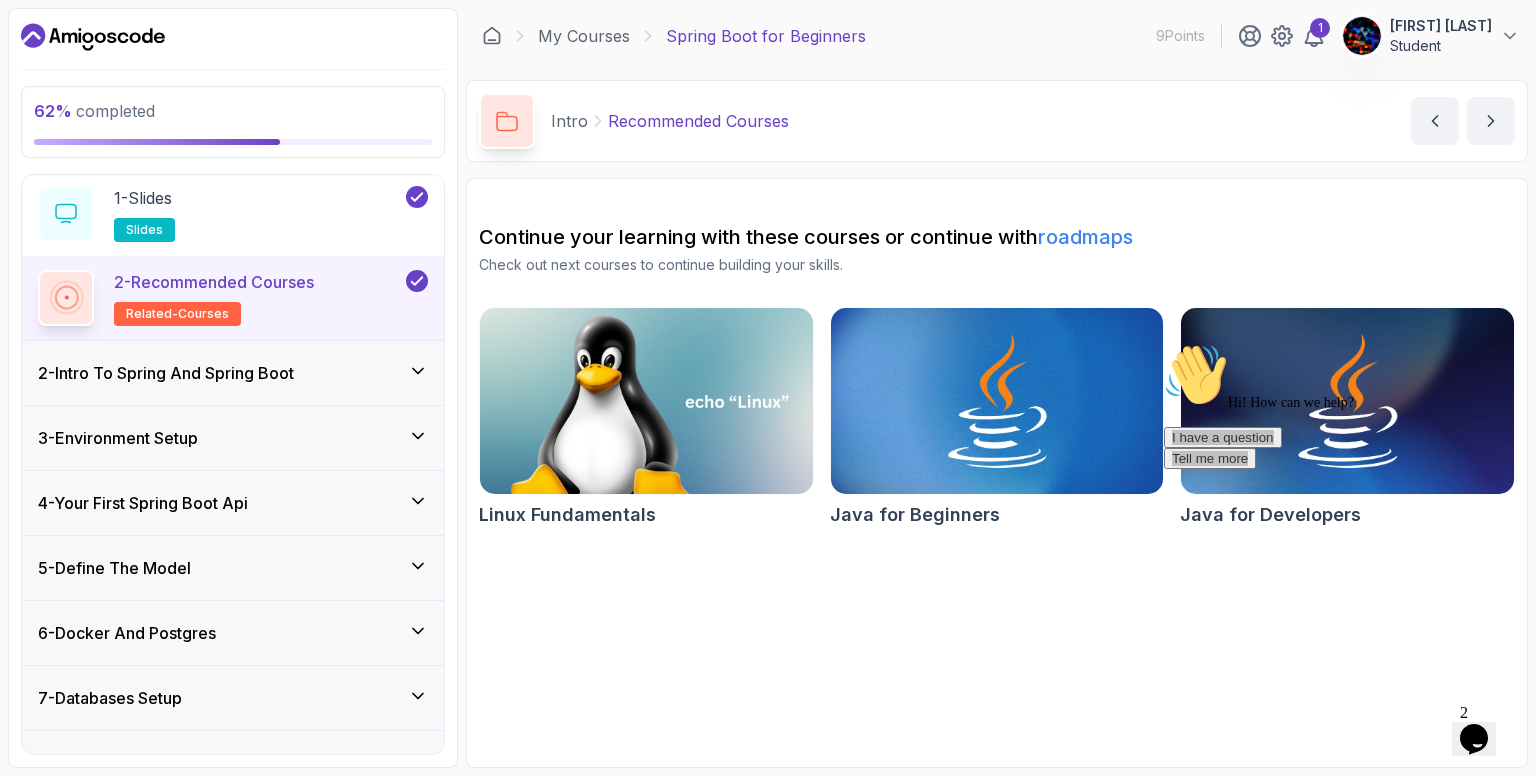click on "Opens Chat This icon Opens the chat window." at bounding box center [1474, 739] 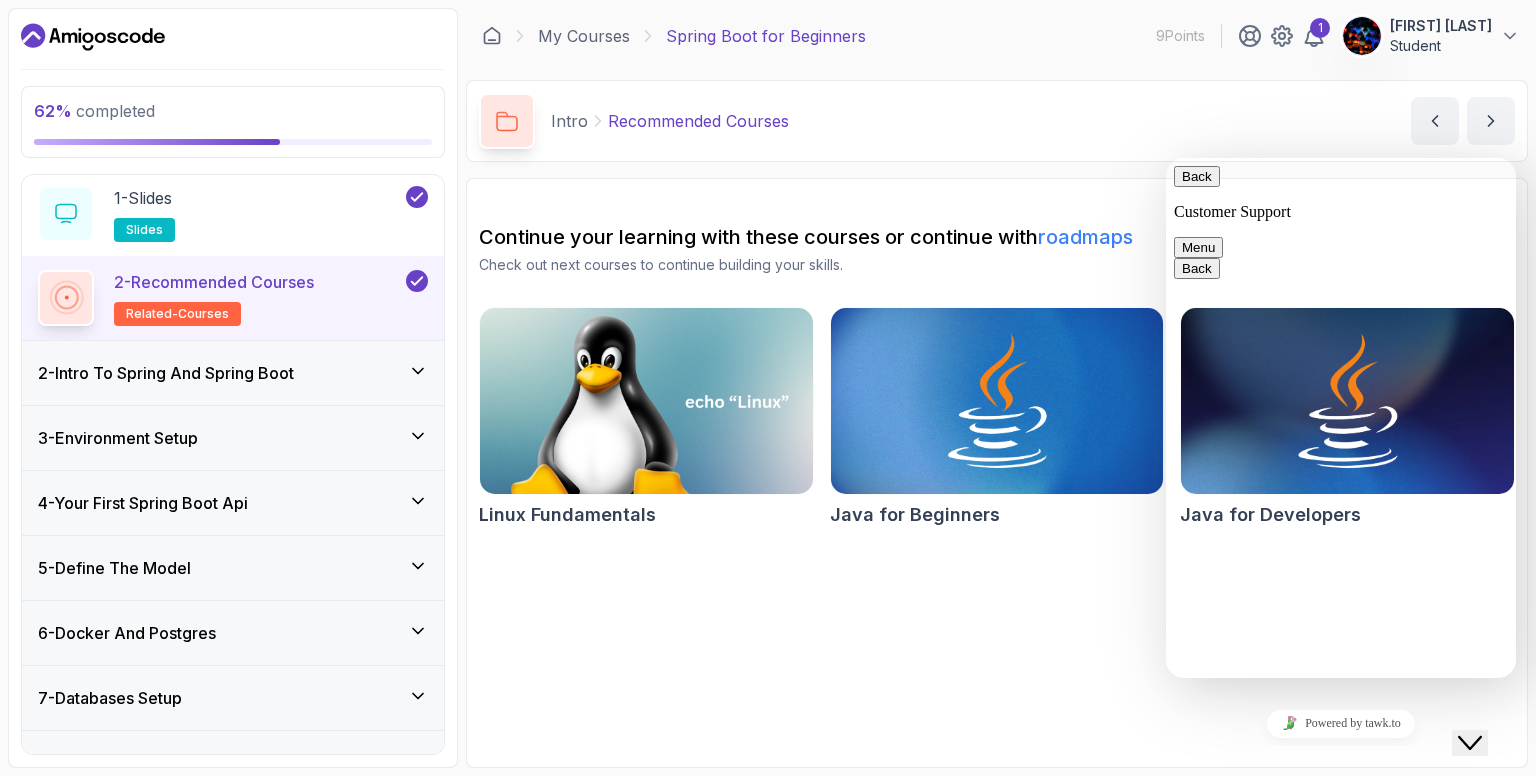 click on "Close Chat This icon closes the chat window." 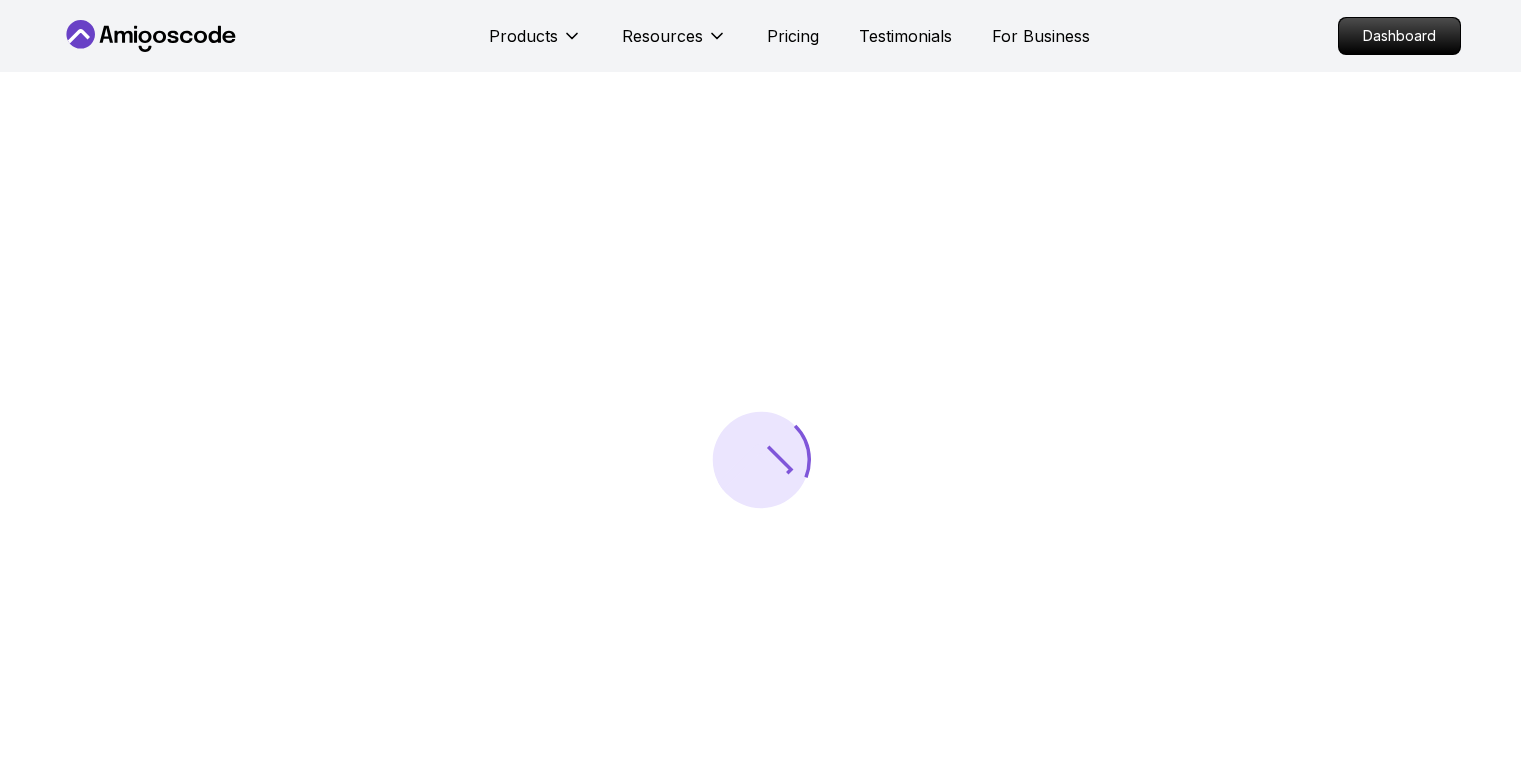 scroll, scrollTop: 0, scrollLeft: 0, axis: both 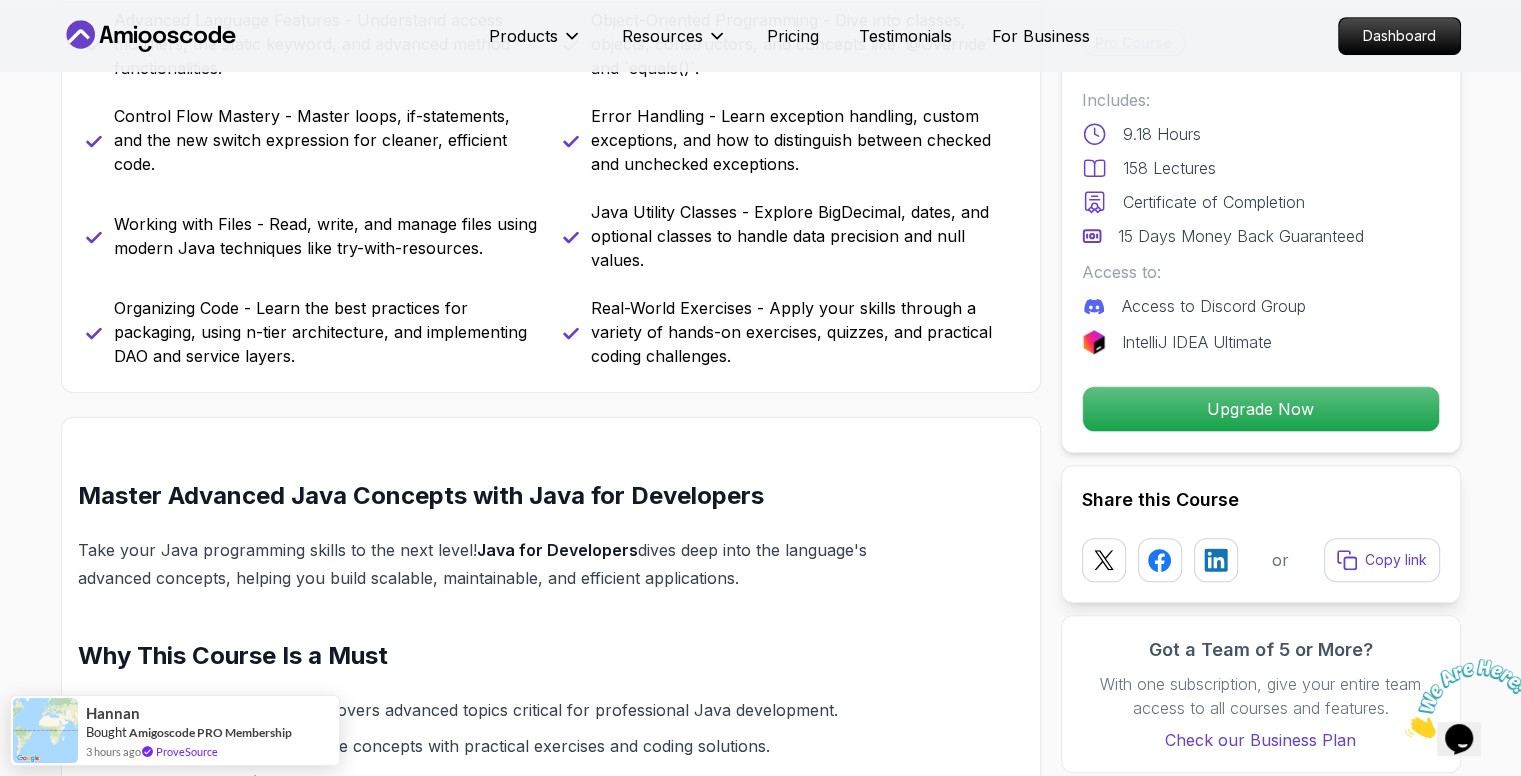 click on "Products Resources Pricing Testimonials For Business Dashboard Products Resources Pricing Testimonials For Business Dashboard Java for Developers Learn advanced Java concepts to build scalable and maintainable applications. Mama Samba Braima Djalo  /   Instructor Pro Course Includes: 9.18 Hours 158 Lectures Certificate of Completion 15 Days Money Back Guaranteed Access to: Access to Discord Group IntelliJ IDEA Ultimate Upgrade Now Share this Course or Copy link Got a Team of 5 or More? With one subscription, give your entire team access to all courses and features. Check our Business Plan Mama Samba Braima Djalo  /   Instructor What you will learn java intellij terminal bash Advanced Language Features - Understand access modifiers, the static keyword, and advanced method functionalities. Object-Oriented Programming - Dive into classes, objects, constructors, and concepts like `@Override` and `equals()`. Working with Files - Read, write, and manage files using modern Java techniques like try-with-resources." at bounding box center [760, 4049] 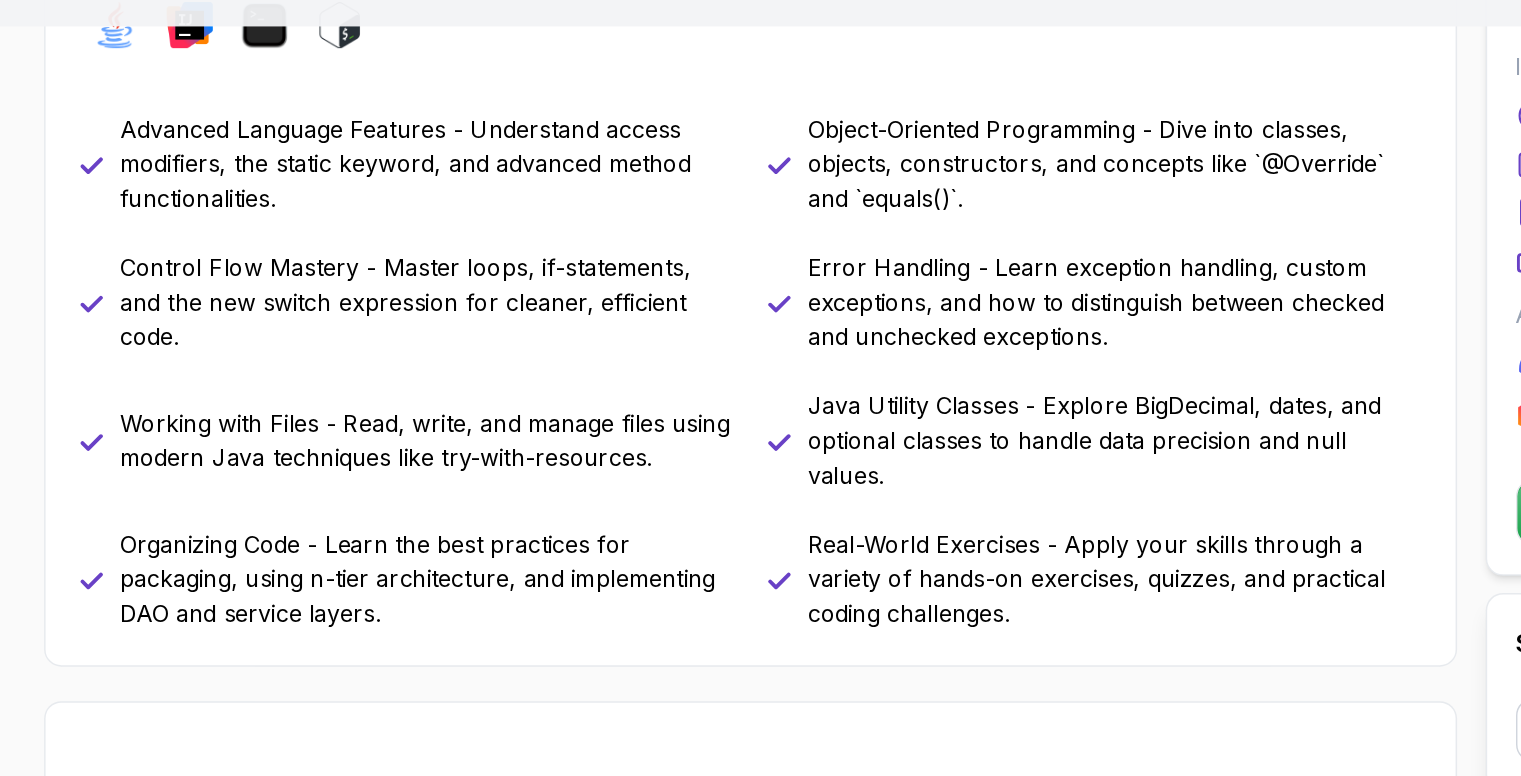 scroll, scrollTop: 891, scrollLeft: 0, axis: vertical 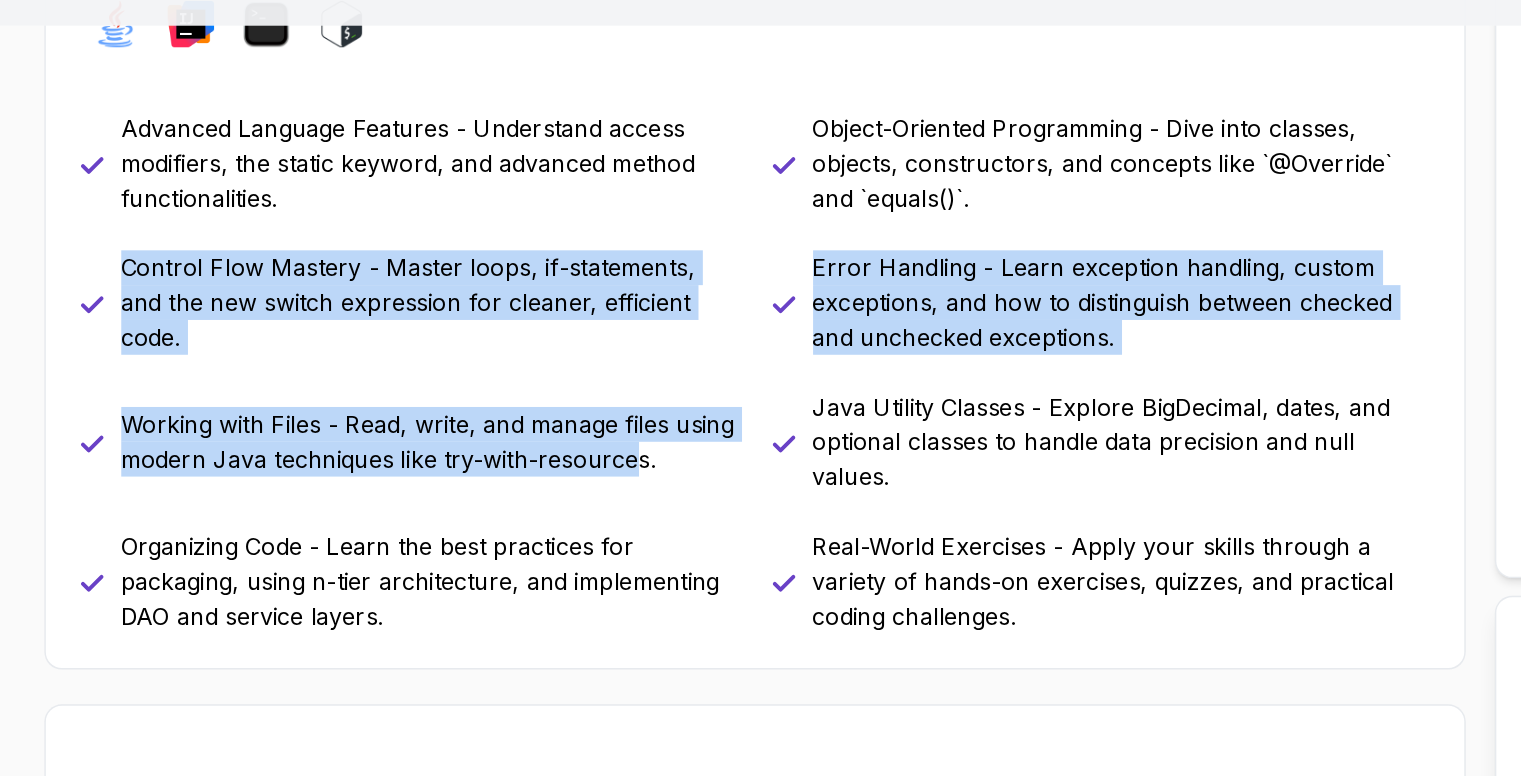 drag, startPoint x: 98, startPoint y: 240, endPoint x: 467, endPoint y: 376, distance: 393.26456 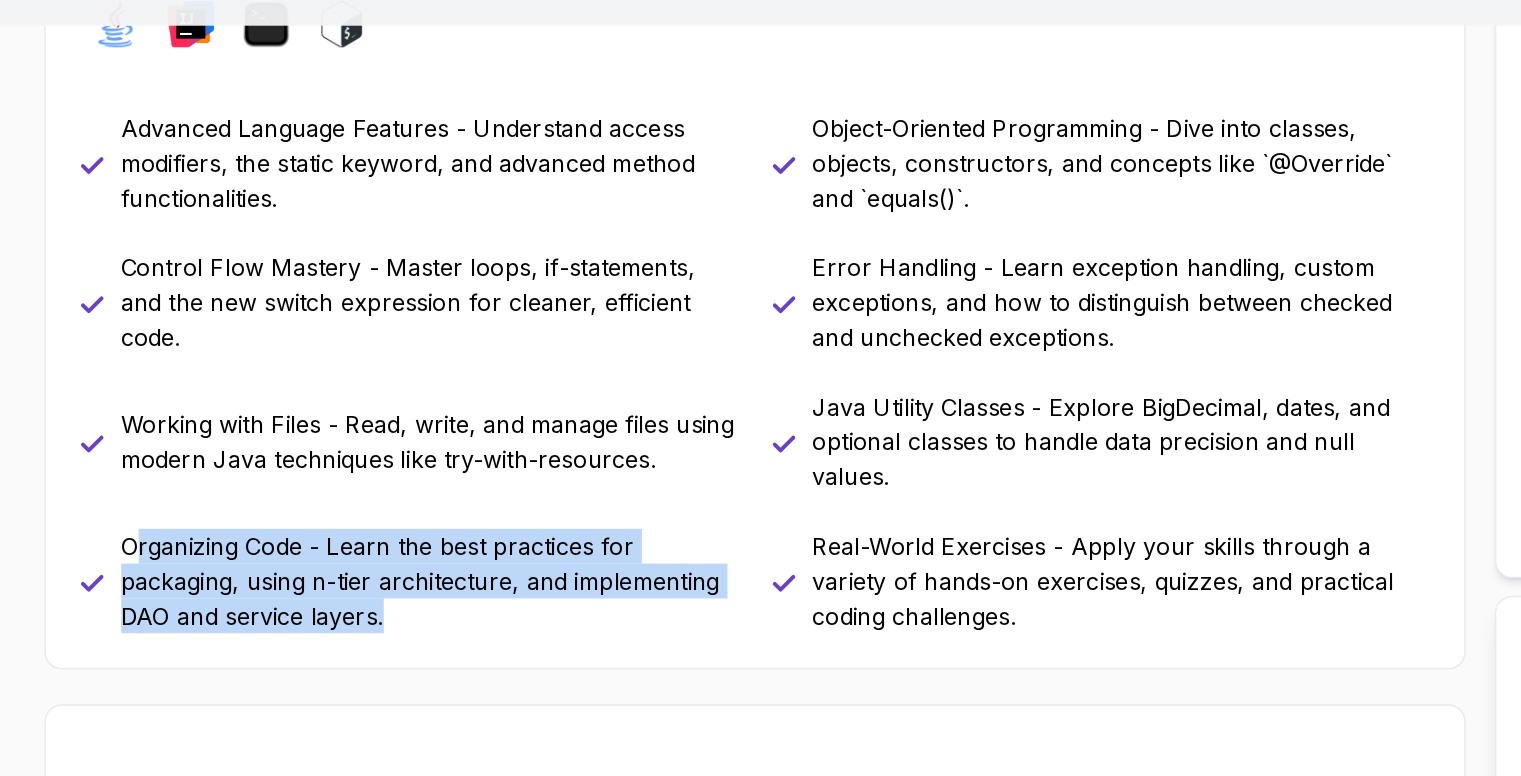drag, startPoint x: 126, startPoint y: 416, endPoint x: 304, endPoint y: 473, distance: 186.90372 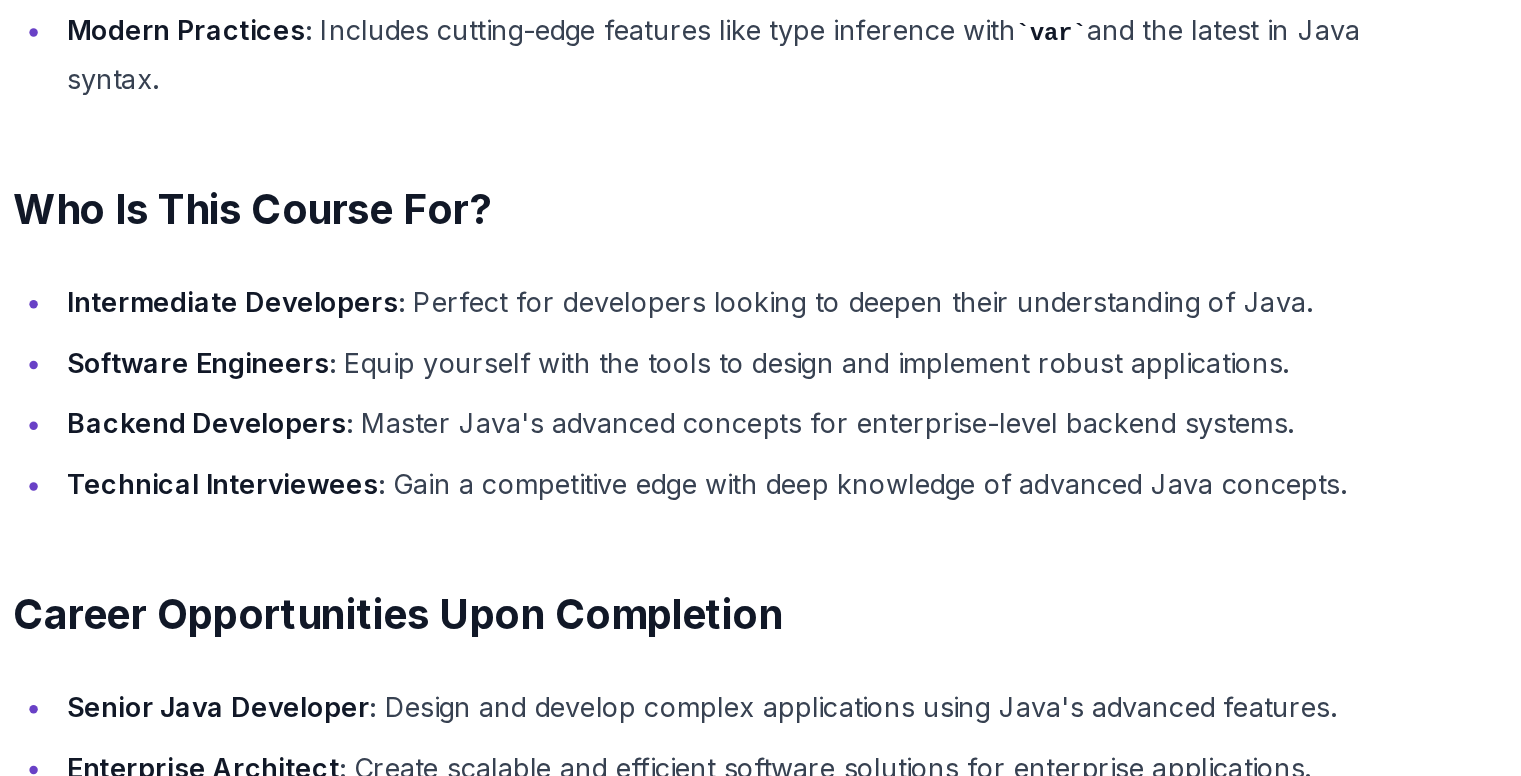 scroll, scrollTop: 1643, scrollLeft: 0, axis: vertical 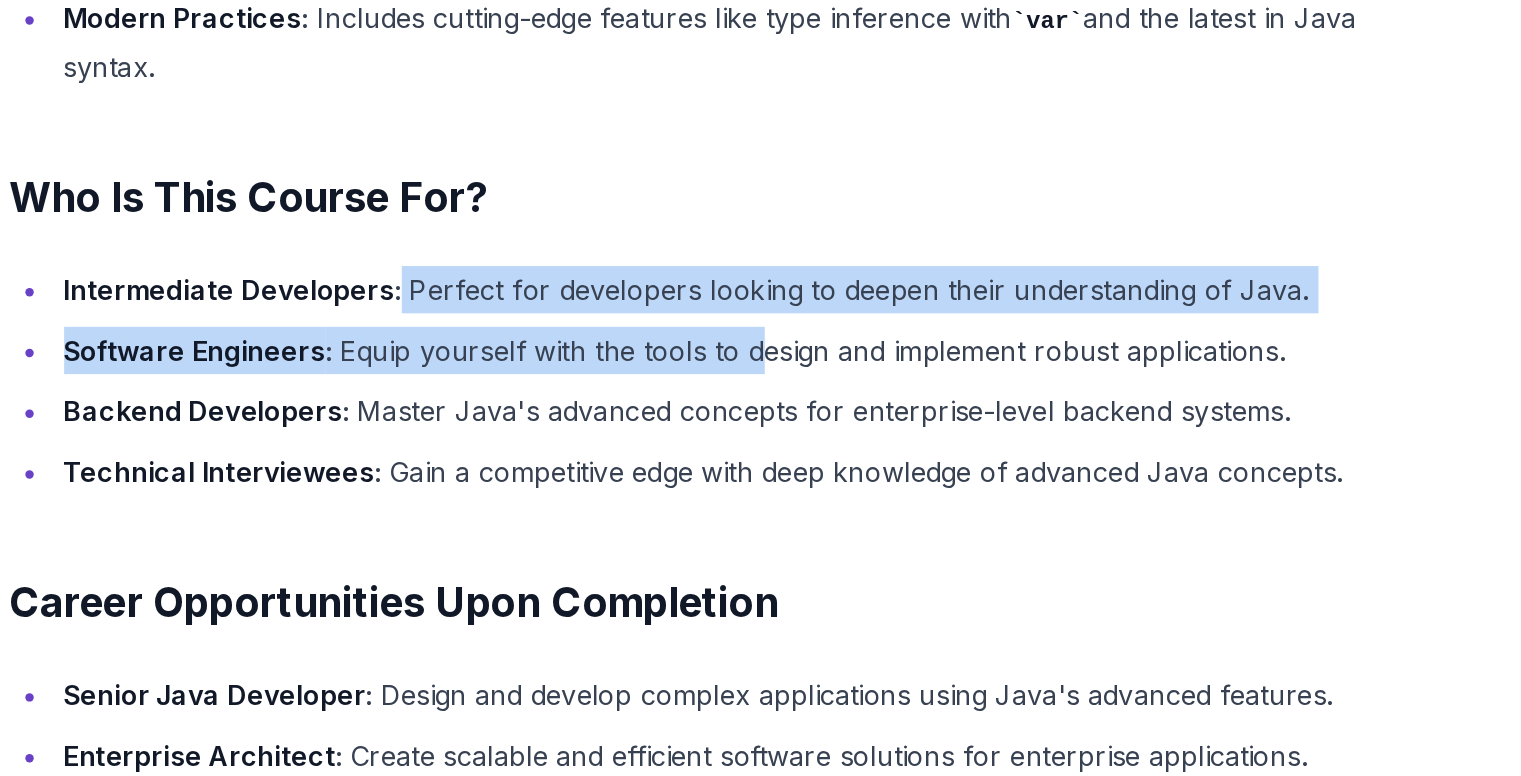 drag, startPoint x: 305, startPoint y: 343, endPoint x: 518, endPoint y: 386, distance: 217.29703 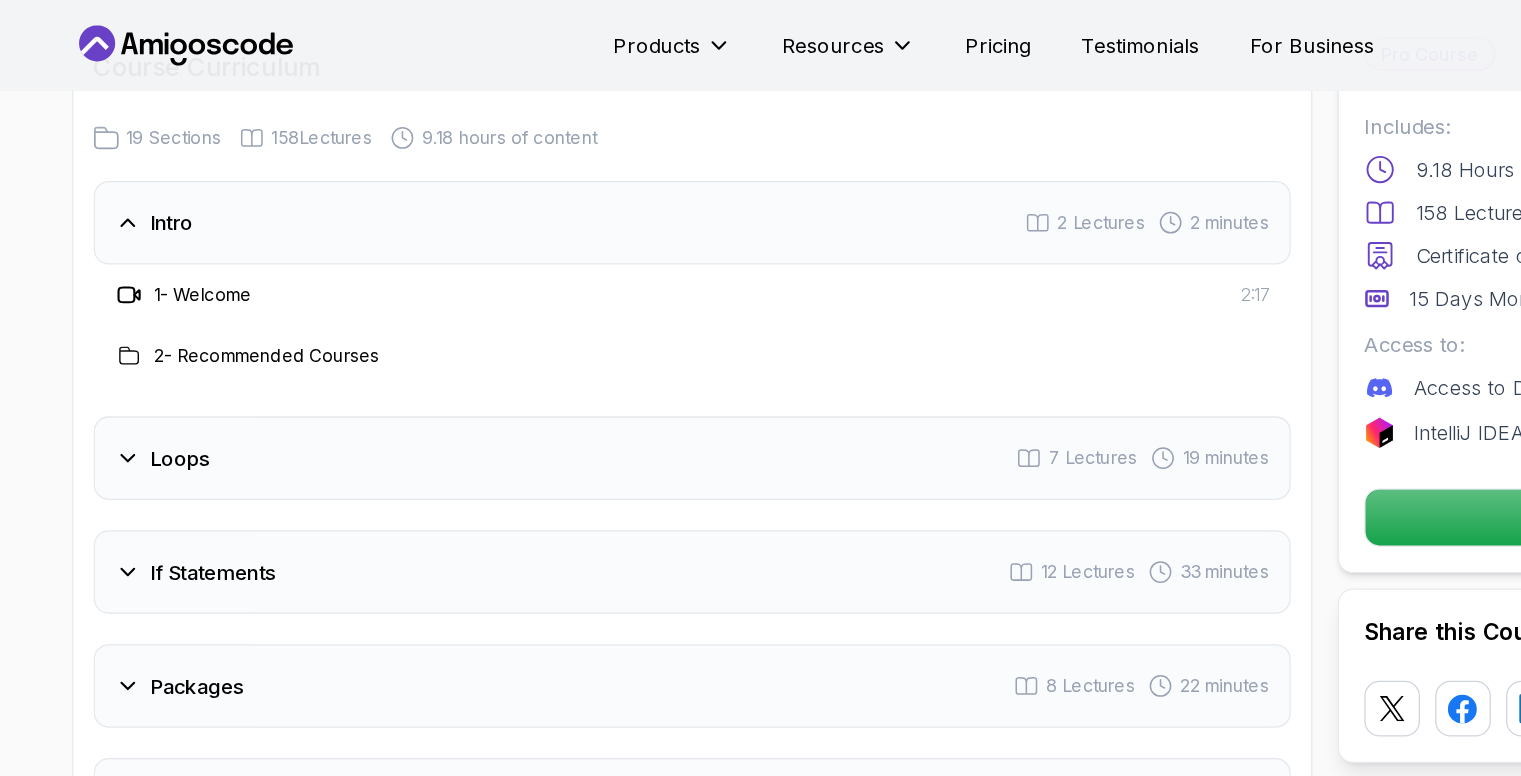 scroll, scrollTop: 2562, scrollLeft: 0, axis: vertical 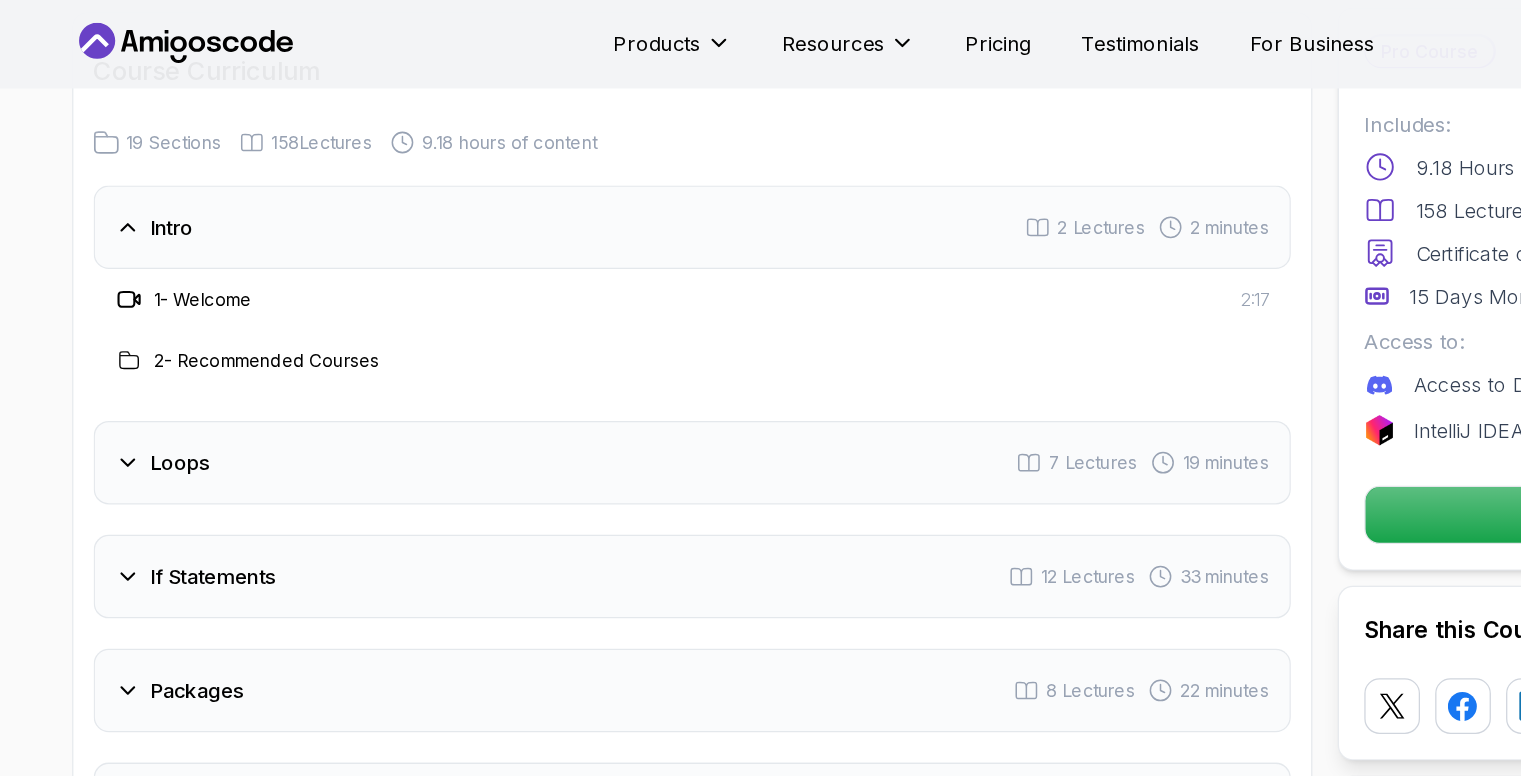 click on "Intro 2   Lectures     2 minutes" at bounding box center [551, 182] 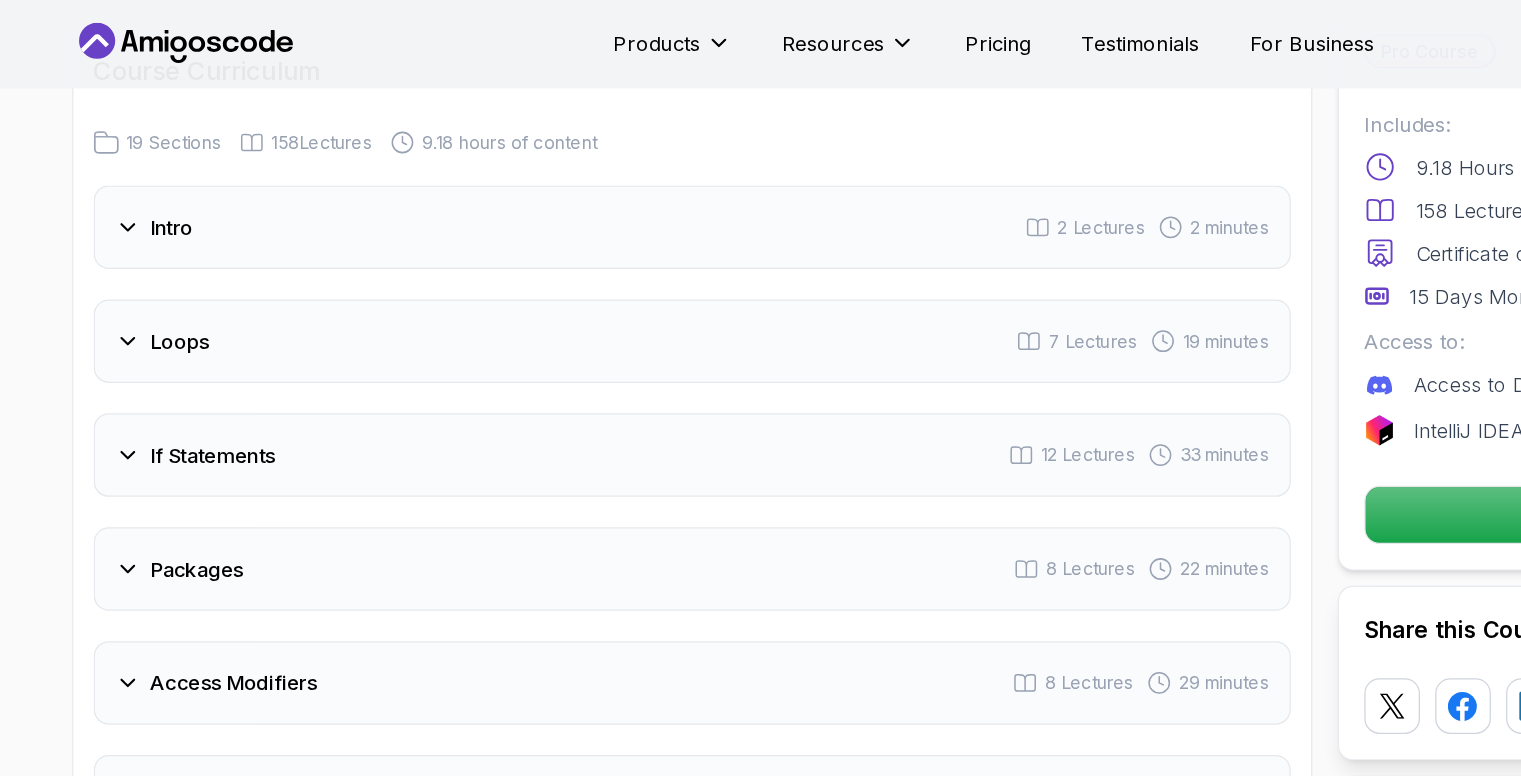 click on "Loops 7   Lectures     19 minutes" at bounding box center [551, 272] 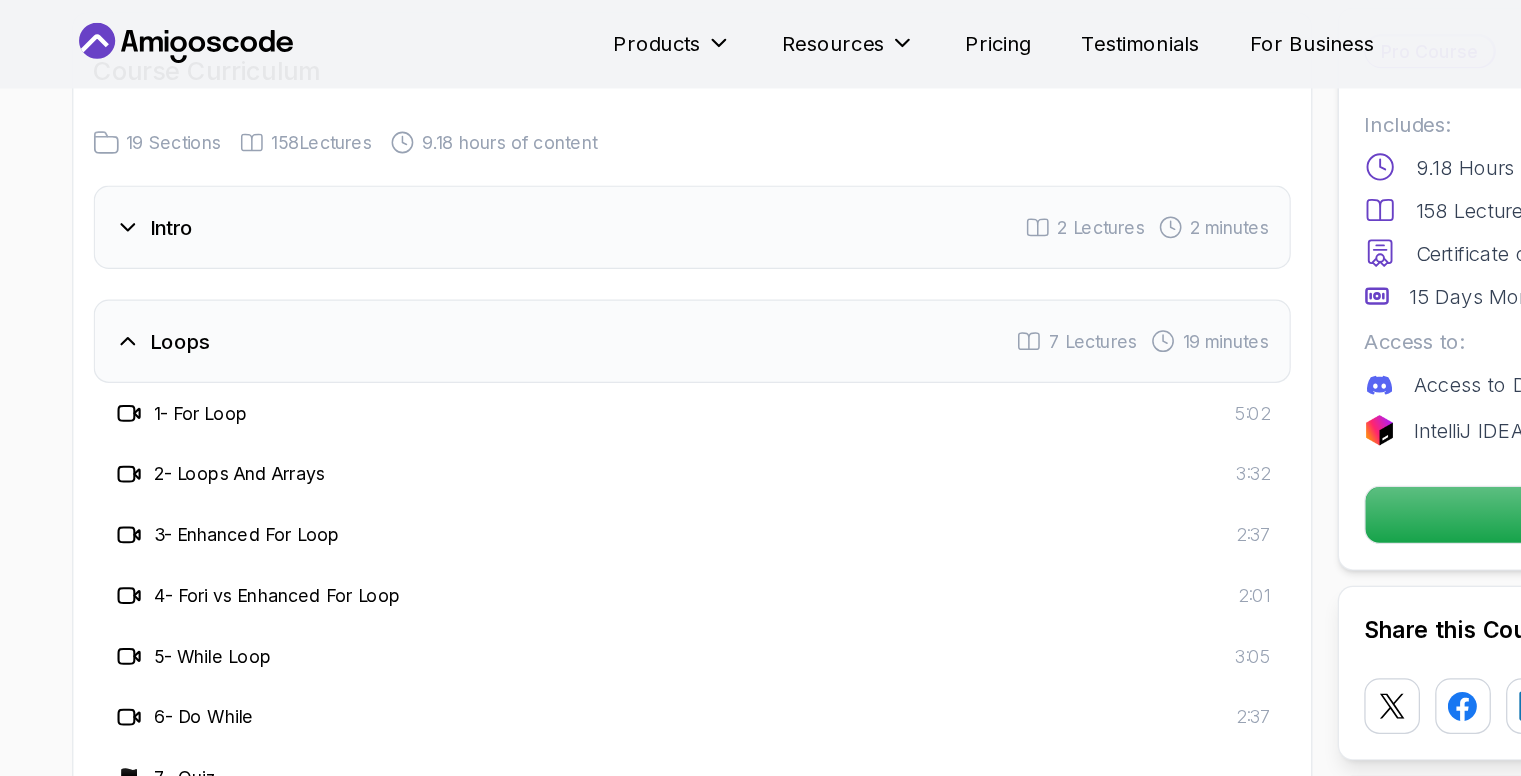 click on "Loops 7   Lectures     19 minutes" at bounding box center [551, 272] 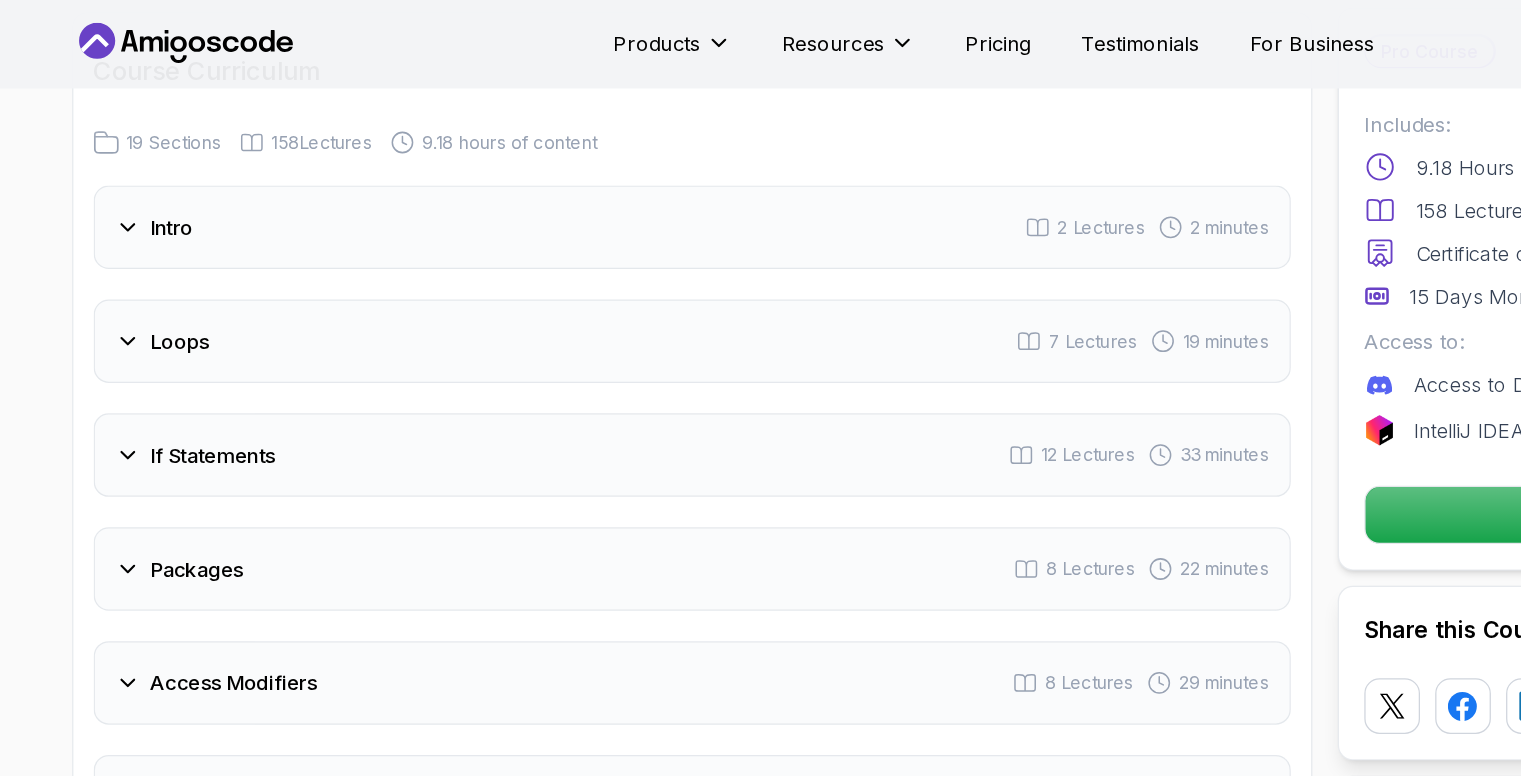 click on "If Statements 12   Lectures     33 minutes" at bounding box center (551, 362) 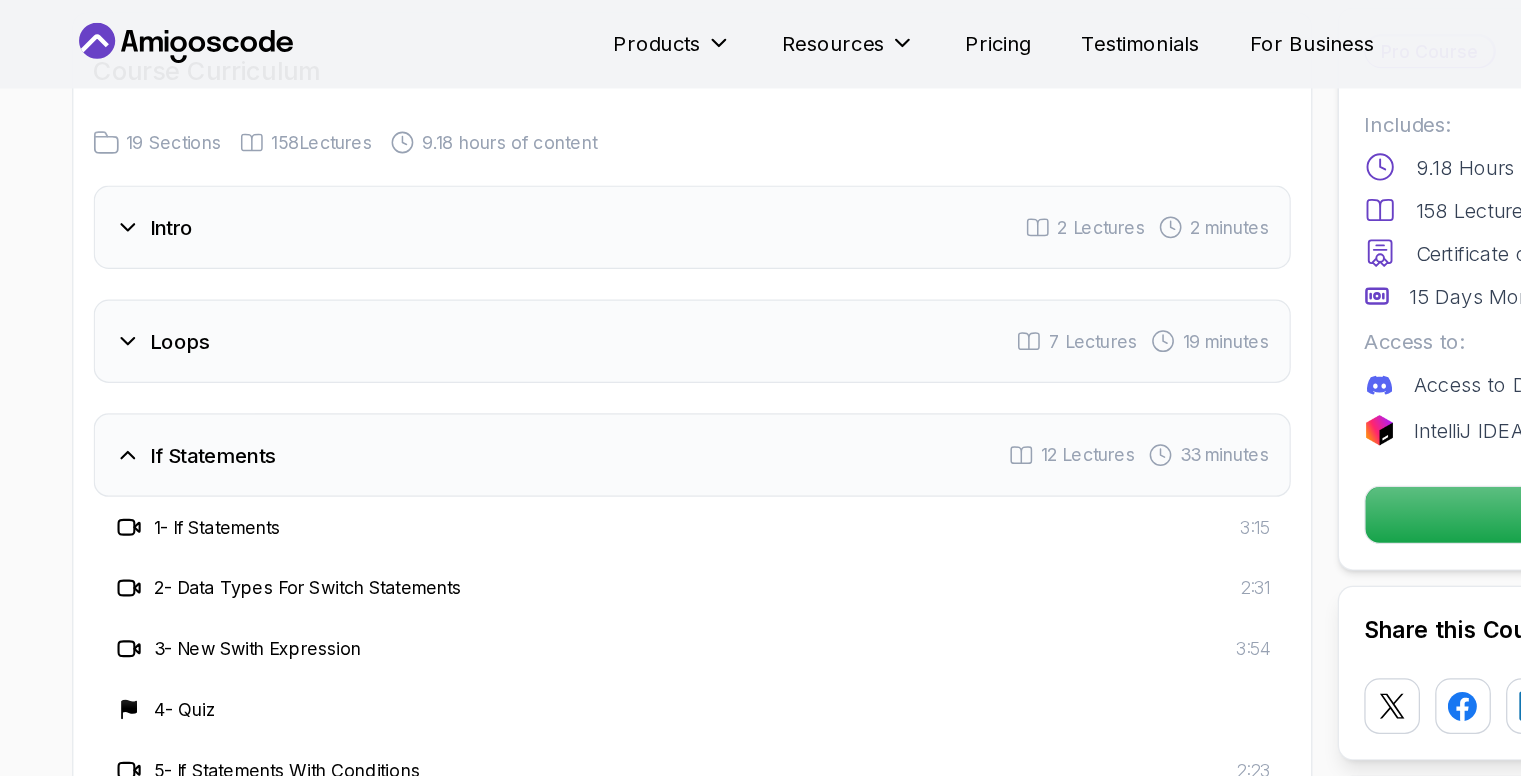 click on "If Statements 12   Lectures     33 minutes" at bounding box center [551, 362] 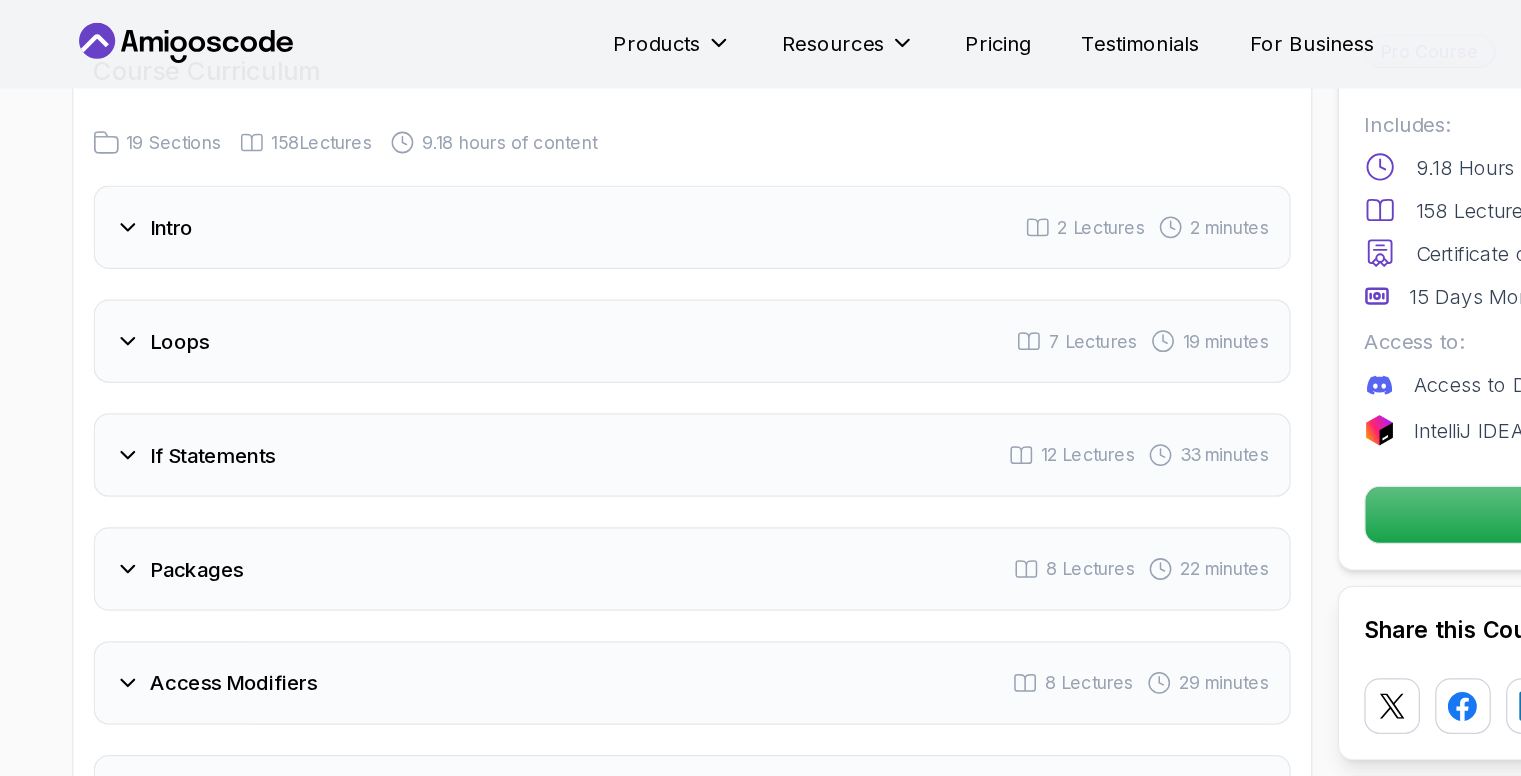 click on "If Statements 12   Lectures     33 minutes" at bounding box center (551, 362) 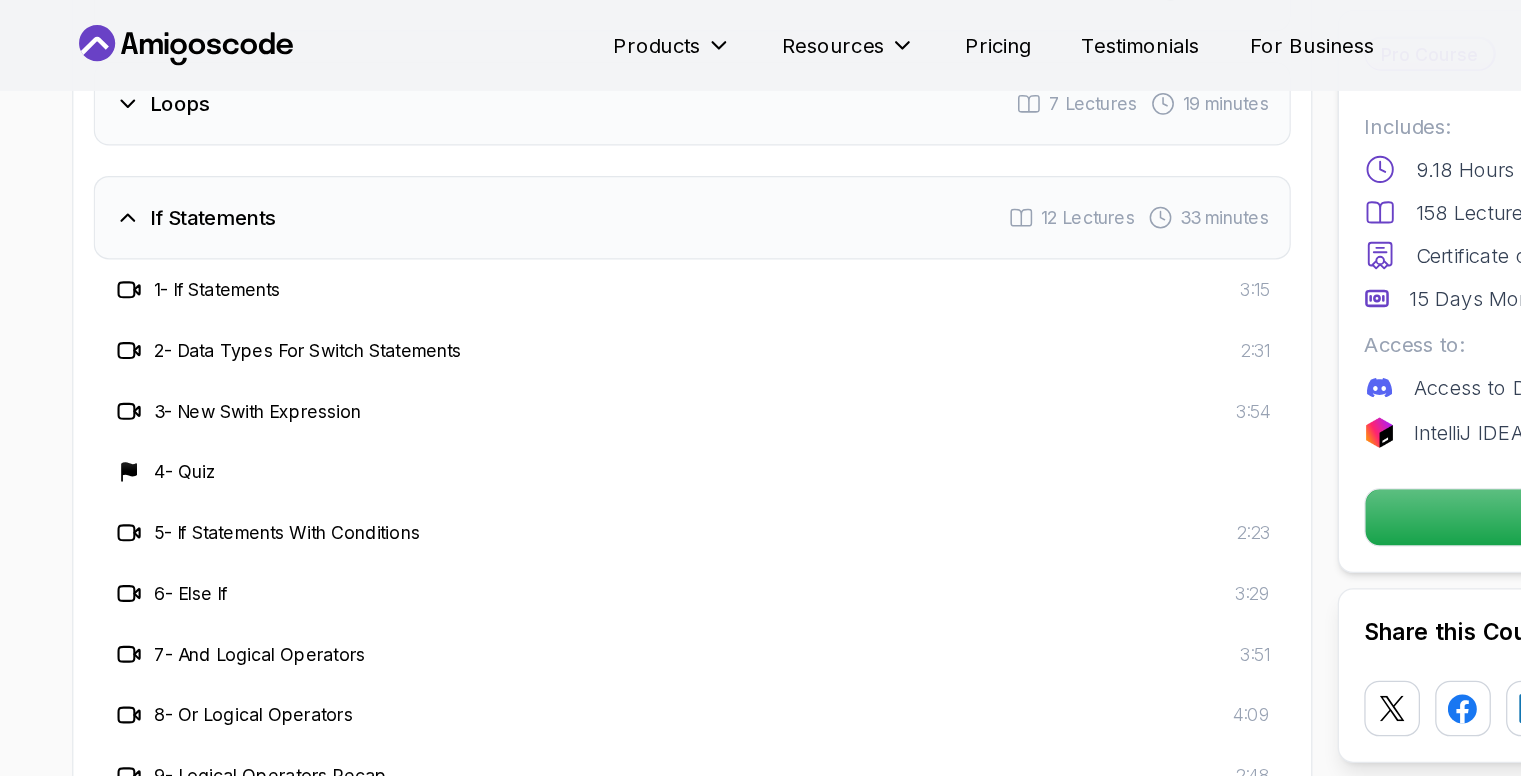 scroll, scrollTop: 2734, scrollLeft: 0, axis: vertical 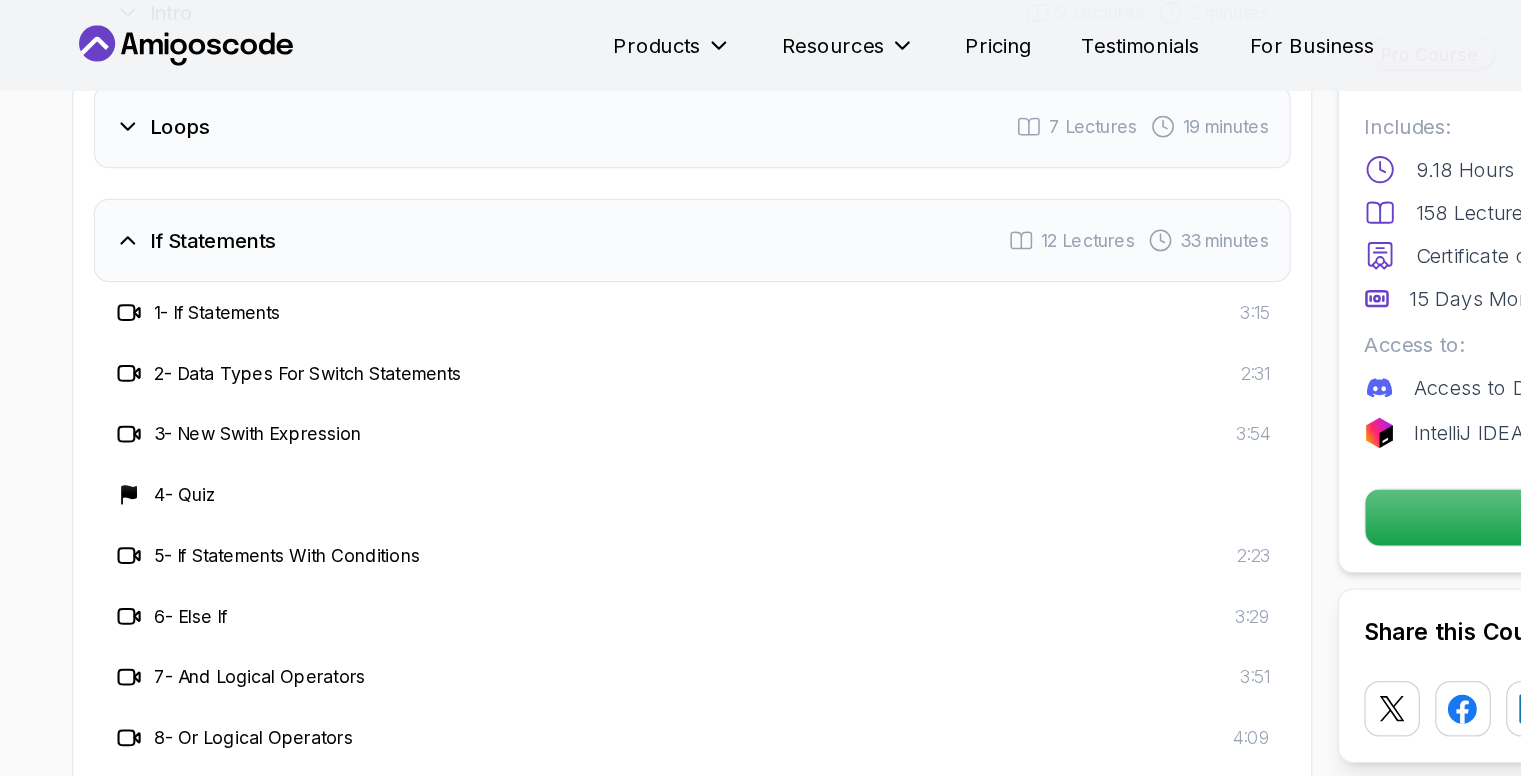 click on "If Statements" at bounding box center (172, 190) 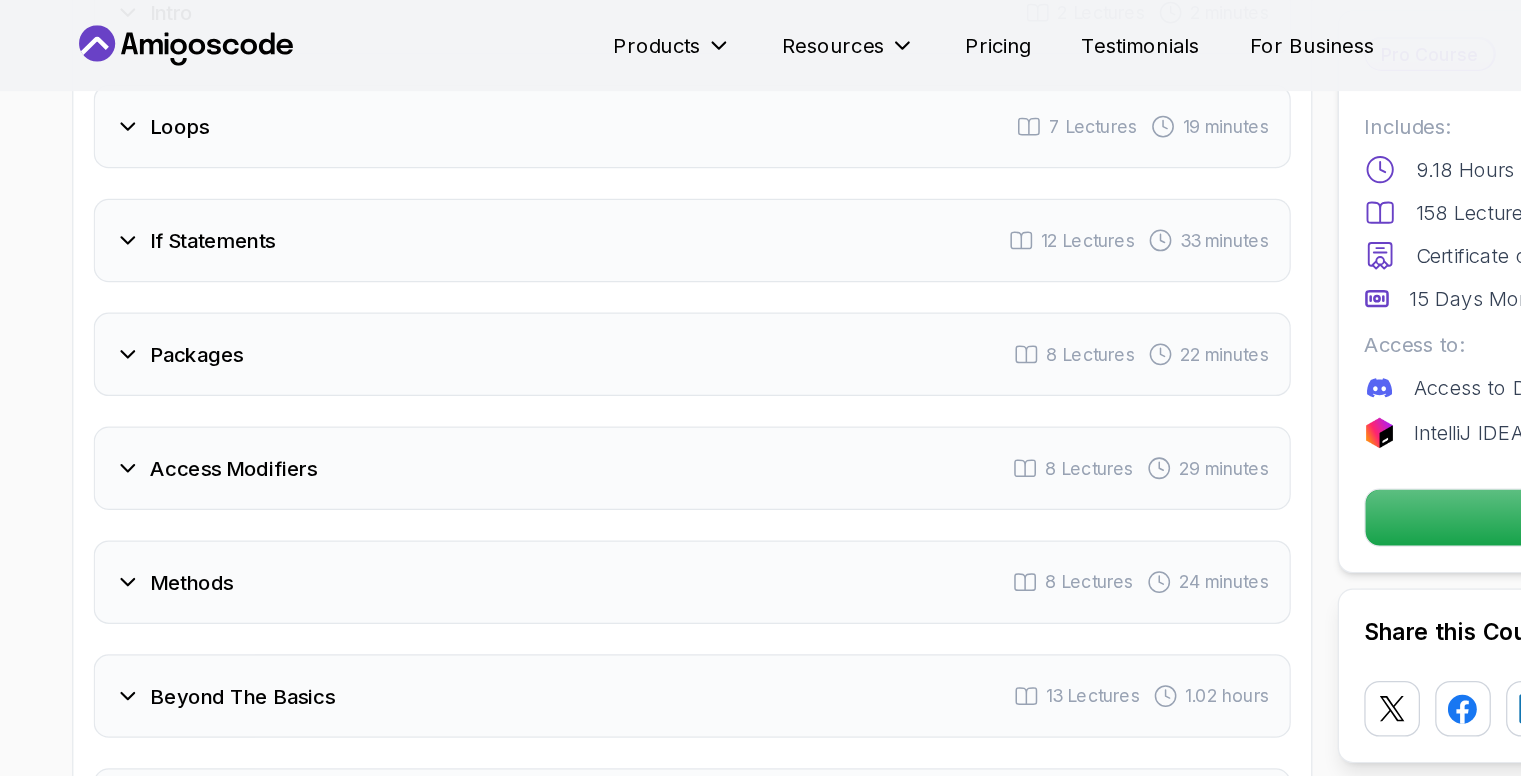 click on "Packages 8   Lectures     22 minutes" at bounding box center (551, 280) 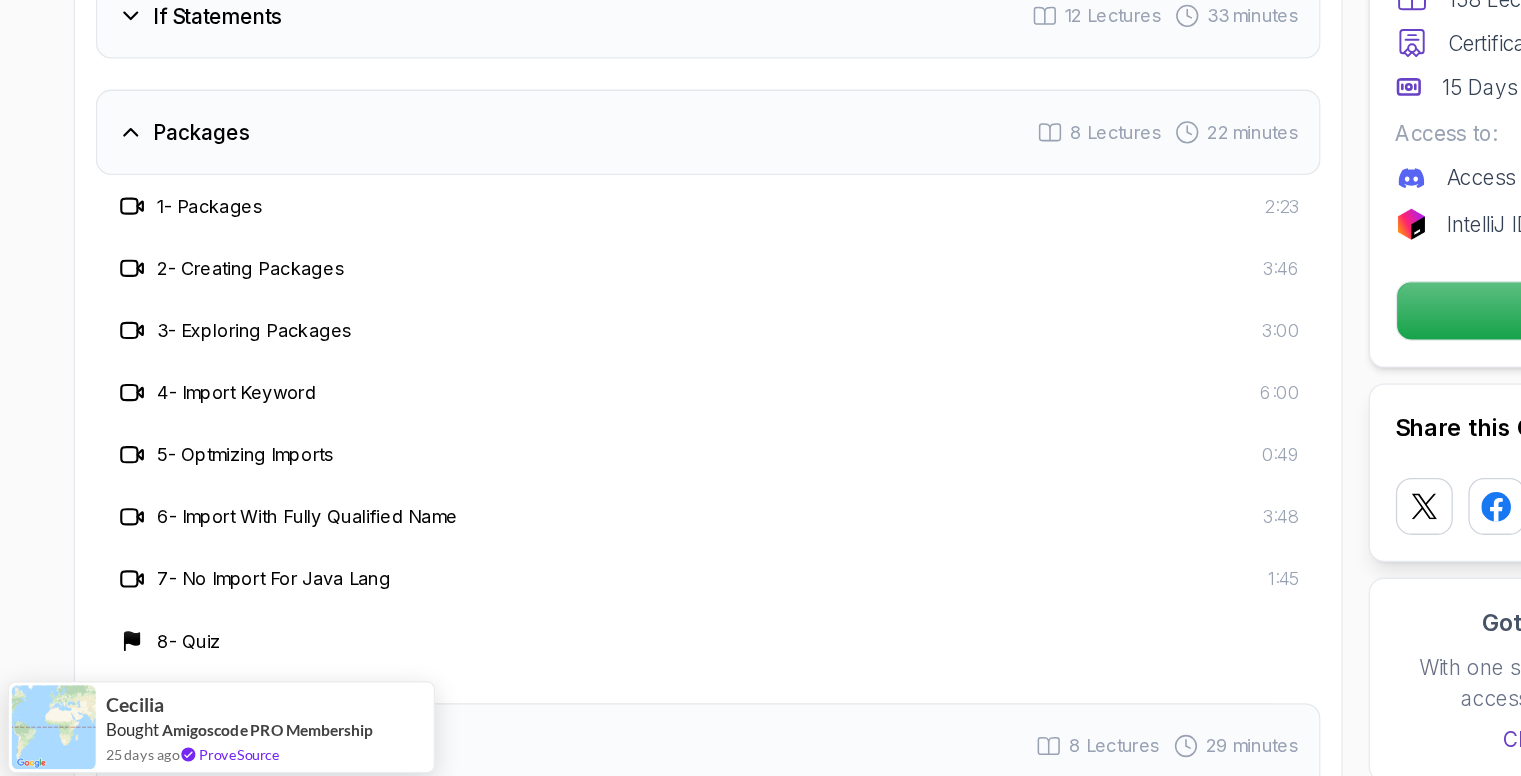 scroll, scrollTop: 2742, scrollLeft: 0, axis: vertical 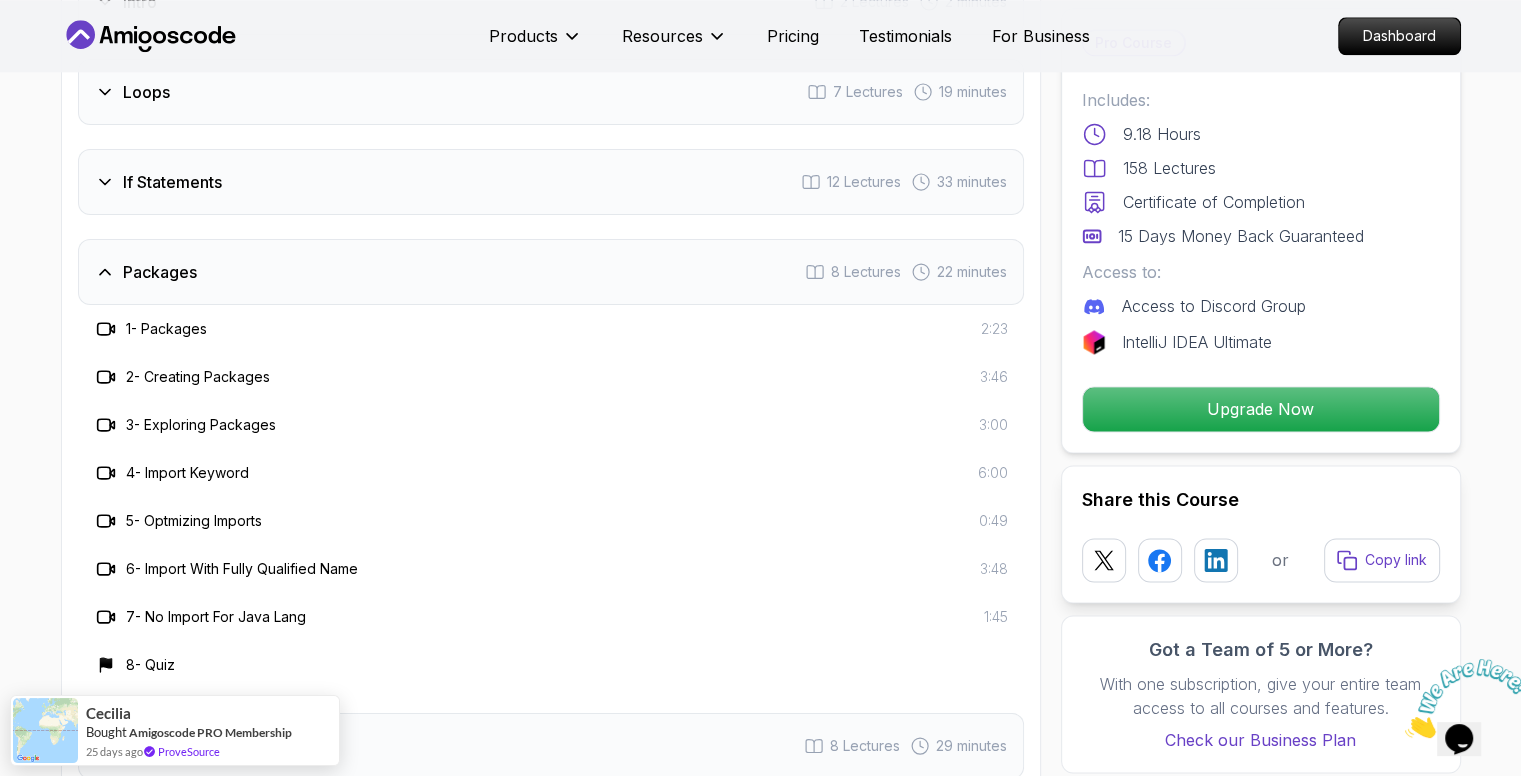 click on "Packages" at bounding box center [160, 272] 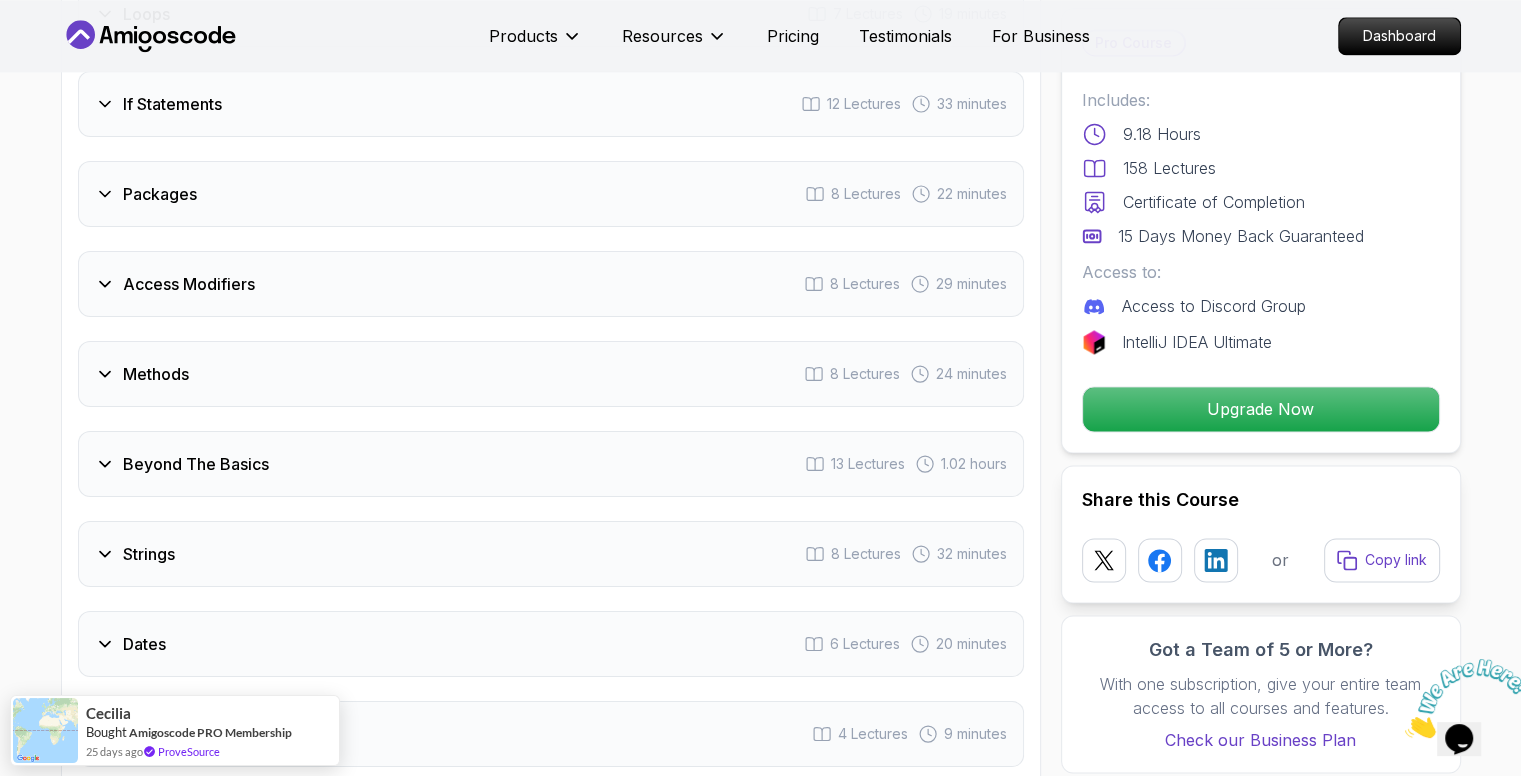 scroll, scrollTop: 2832, scrollLeft: 0, axis: vertical 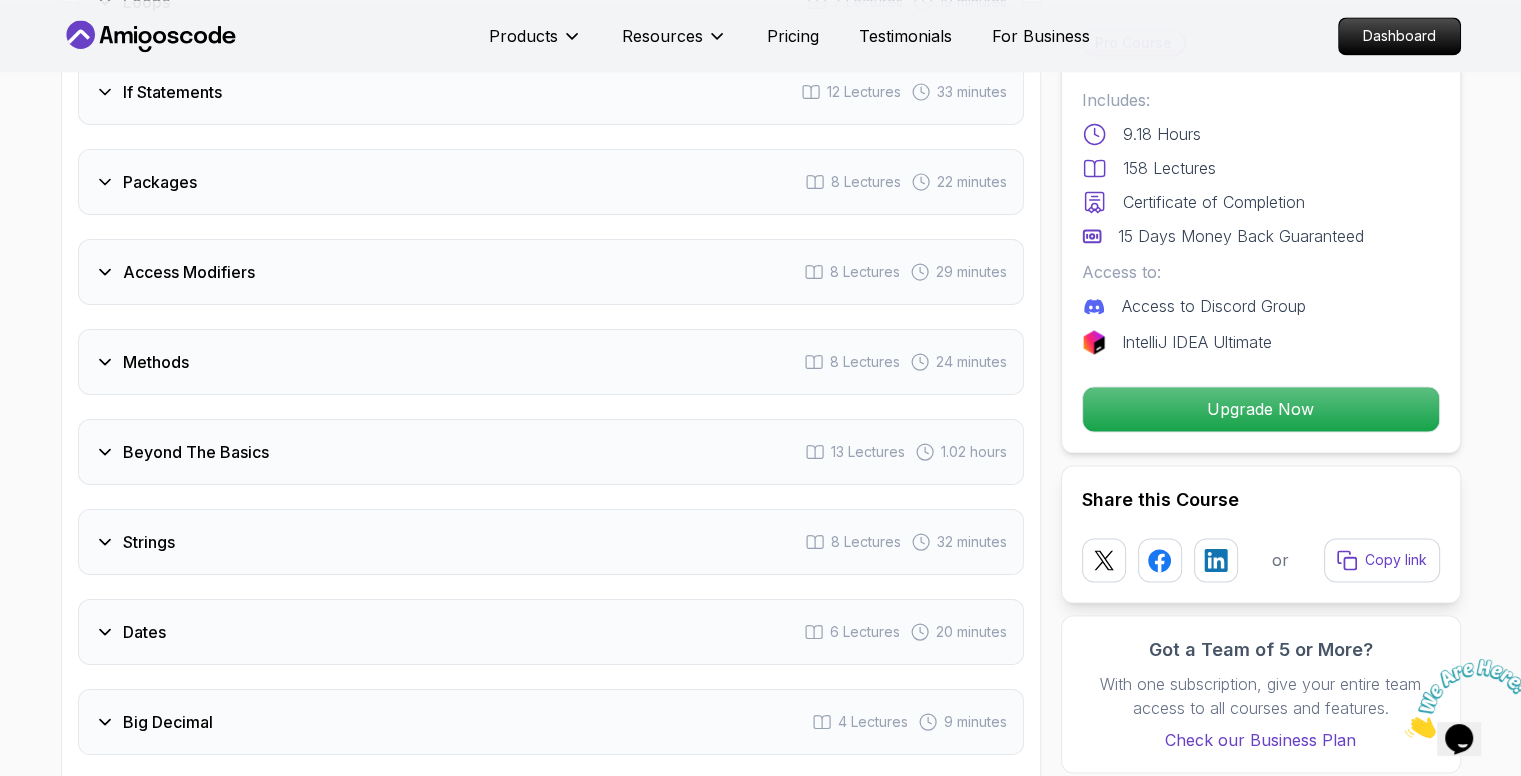 click on "Access Modifiers" at bounding box center [189, 272] 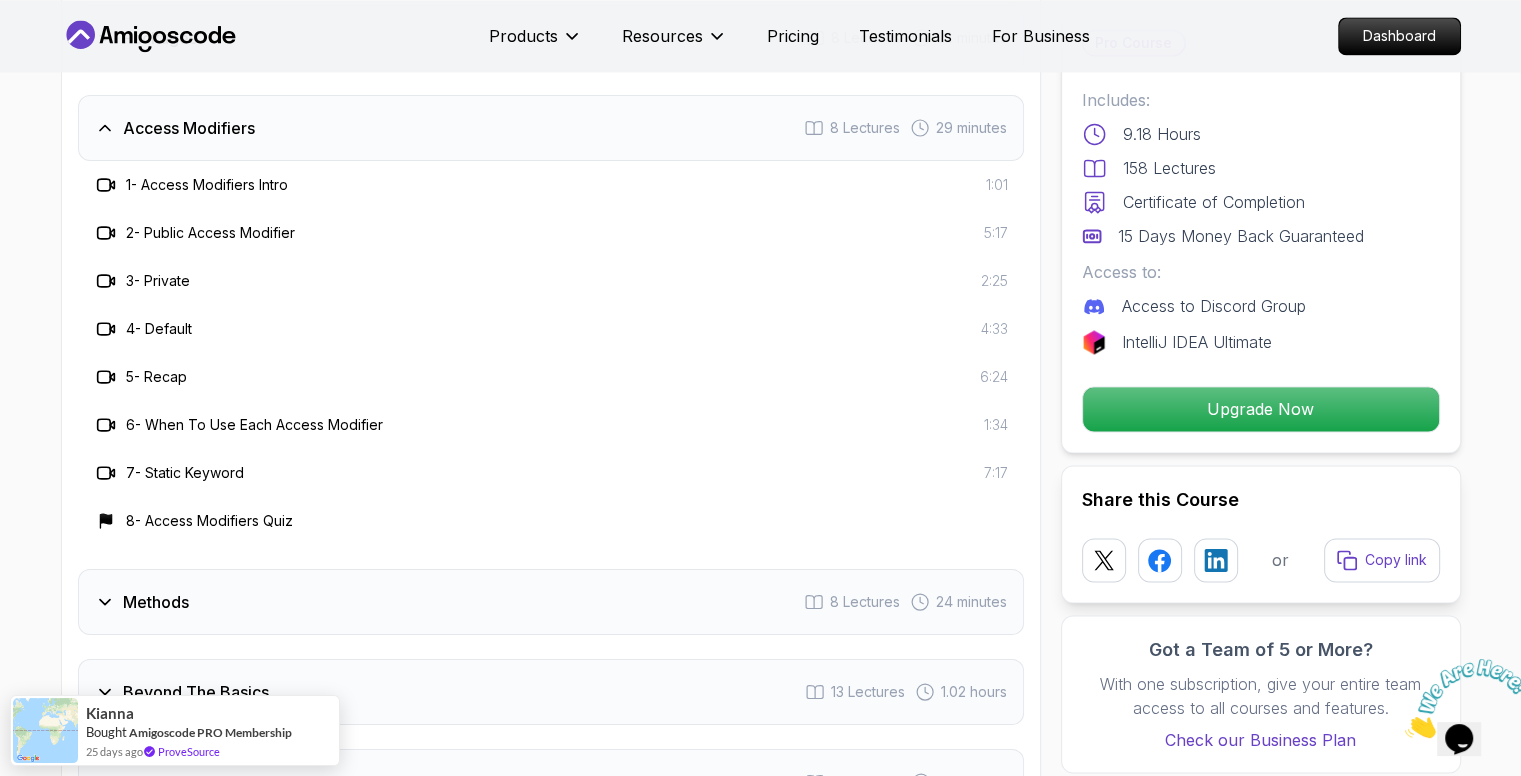 scroll, scrollTop: 2954, scrollLeft: 0, axis: vertical 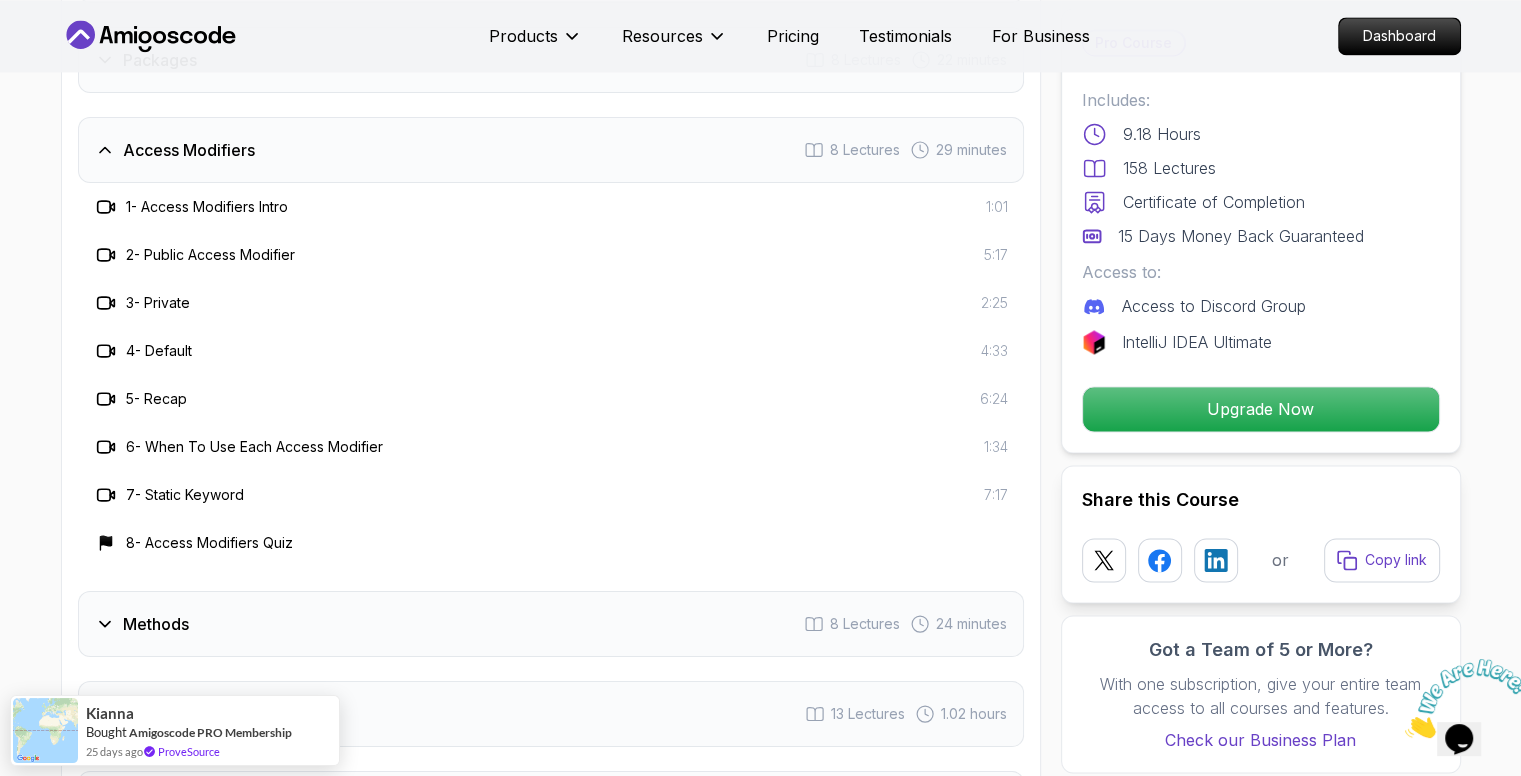 click on "Access Modifiers" at bounding box center [189, 150] 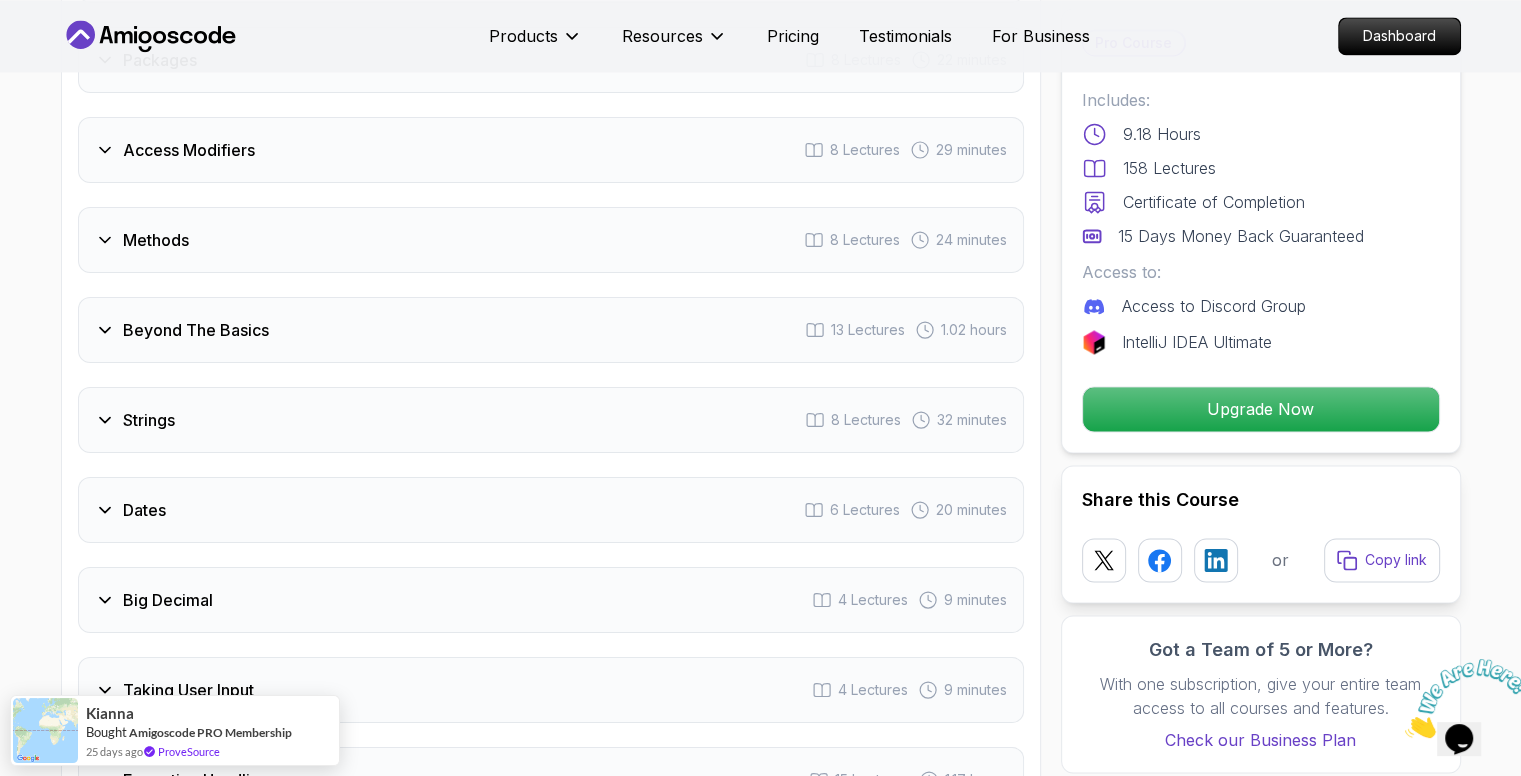 click on "Methods" at bounding box center [156, 240] 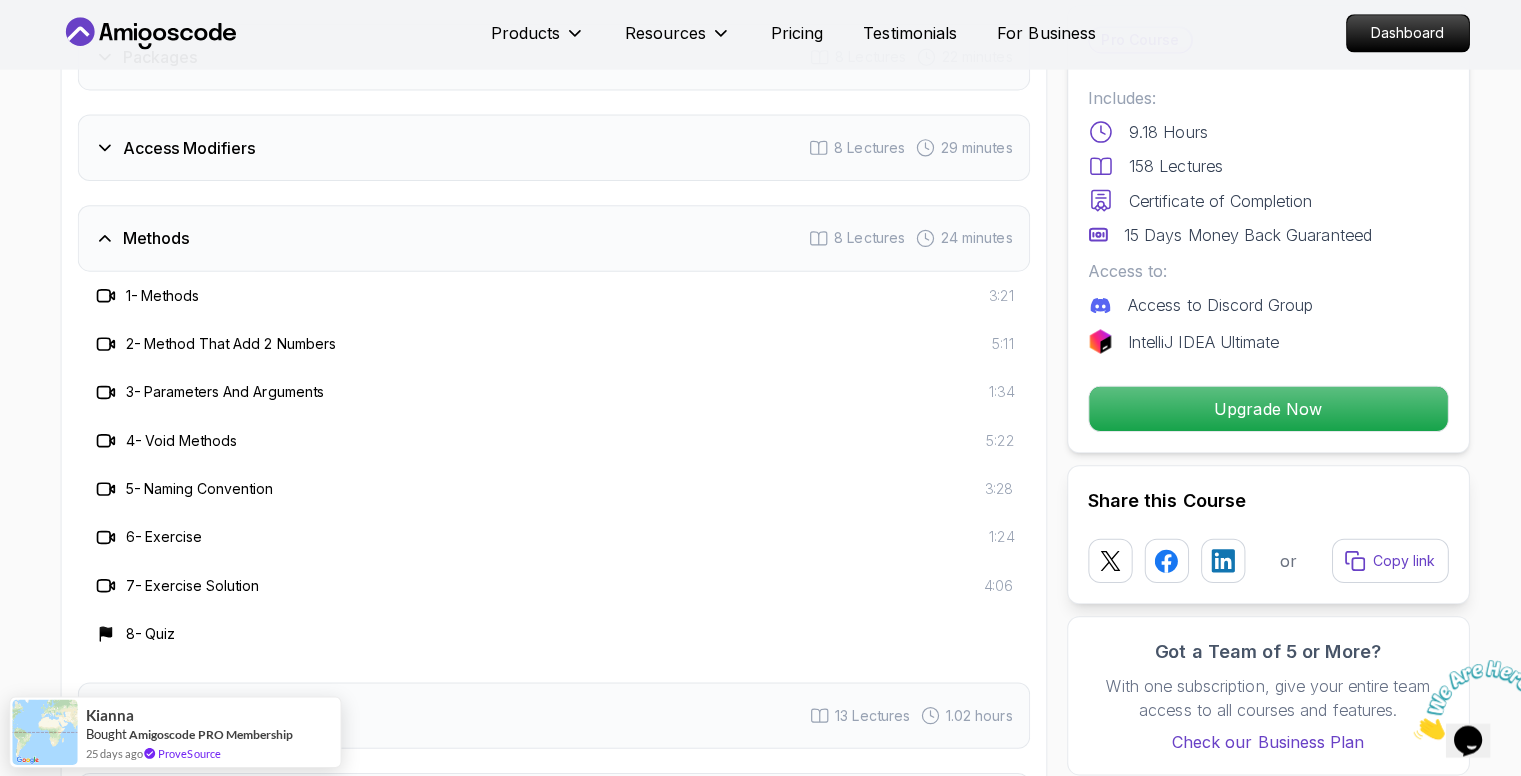 scroll, scrollTop: 2954, scrollLeft: 0, axis: vertical 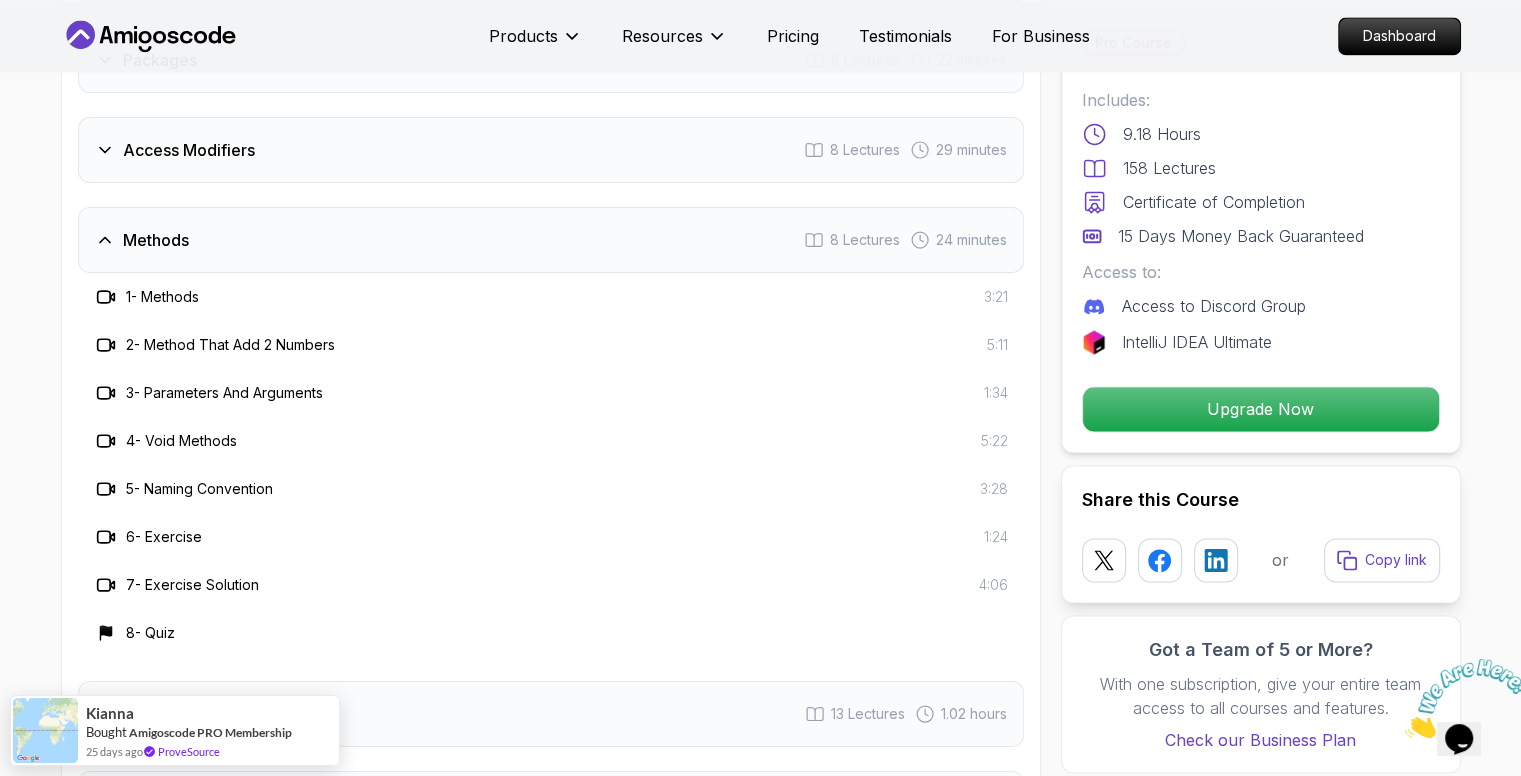 click on "Methods 8   Lectures     24 minutes" at bounding box center [551, 240] 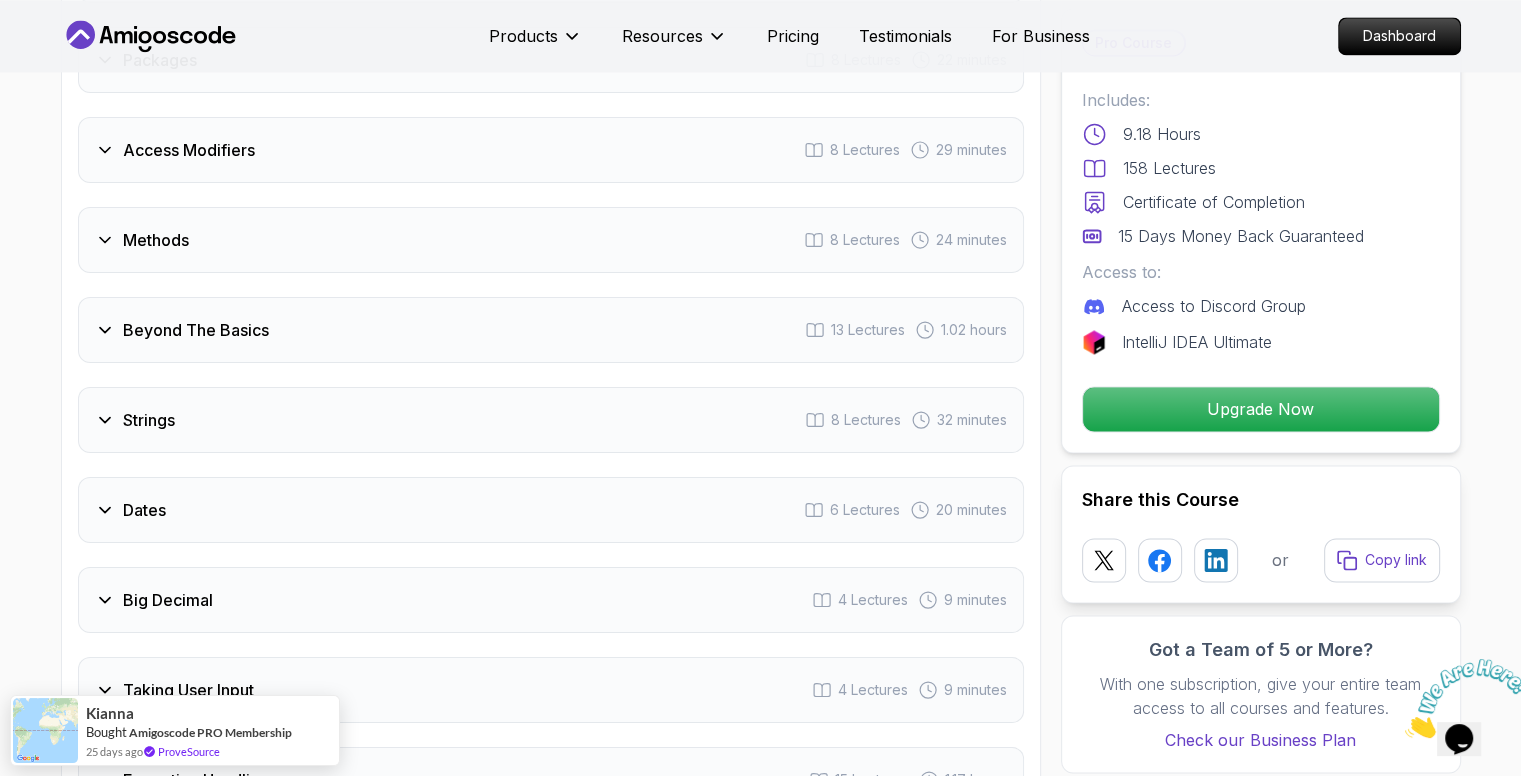 click on "Beyond The Basics 13   Lectures     1.02 hours" at bounding box center (551, 330) 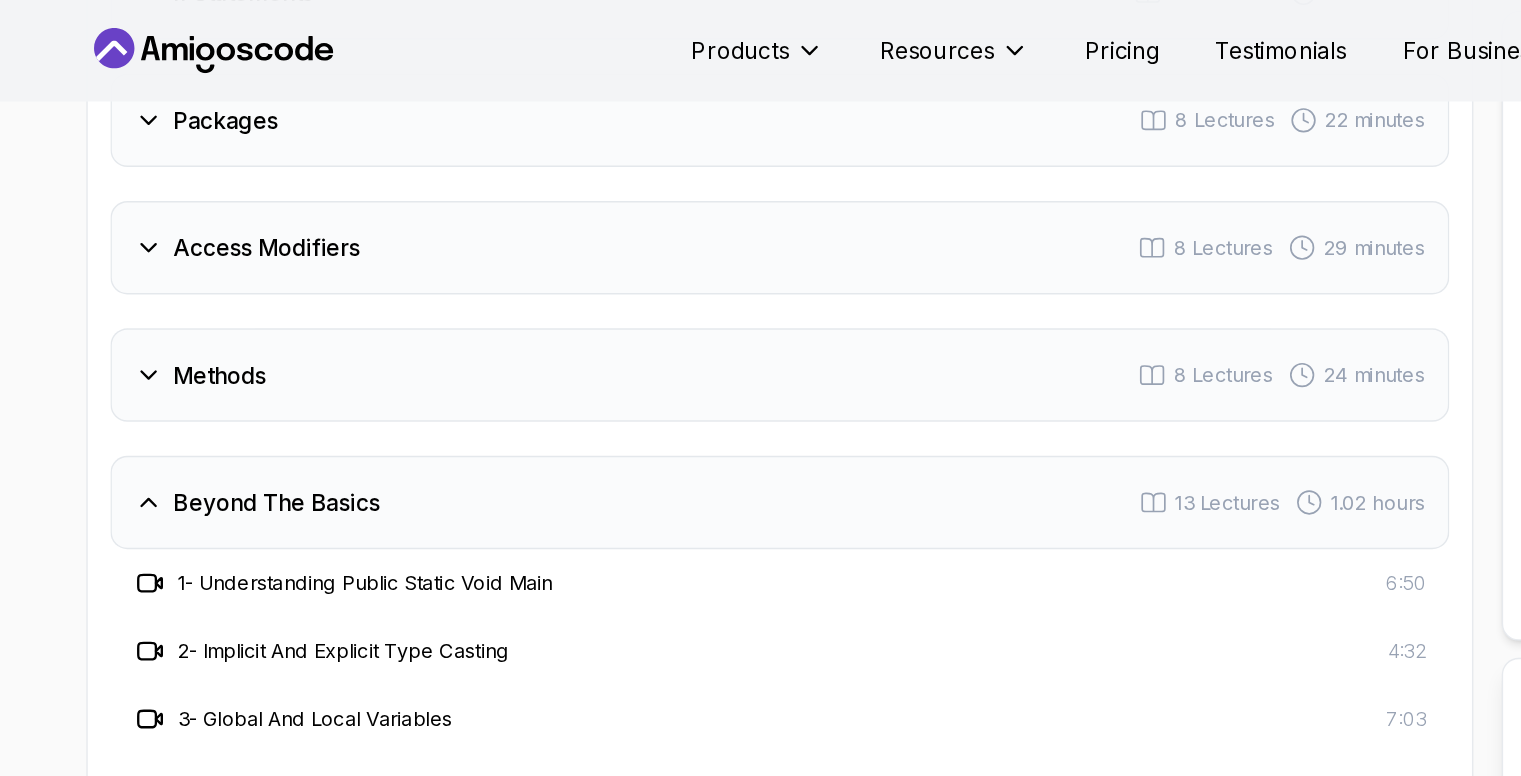 scroll, scrollTop: 2924, scrollLeft: 0, axis: vertical 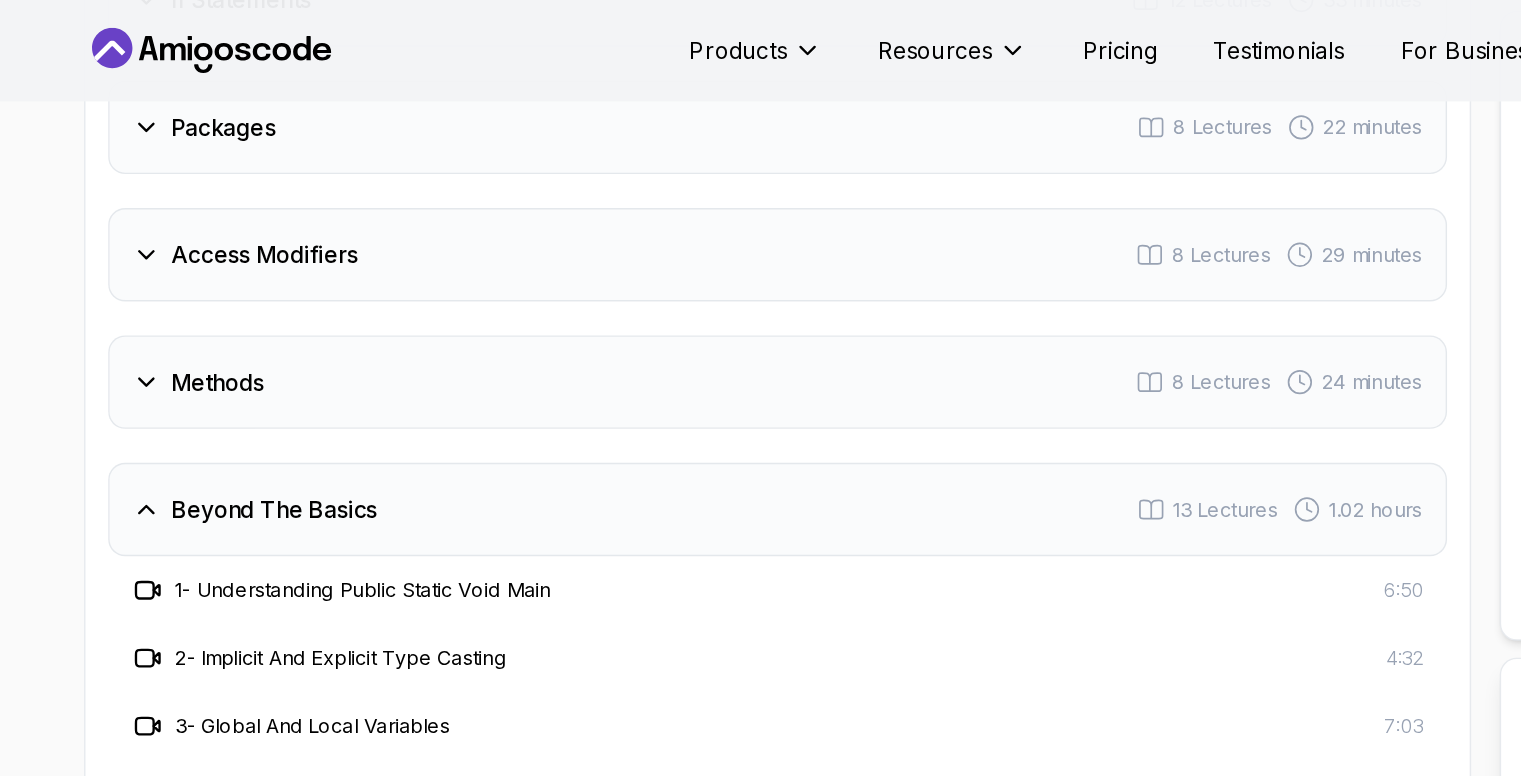 click on "Beyond The Basics" at bounding box center (196, 360) 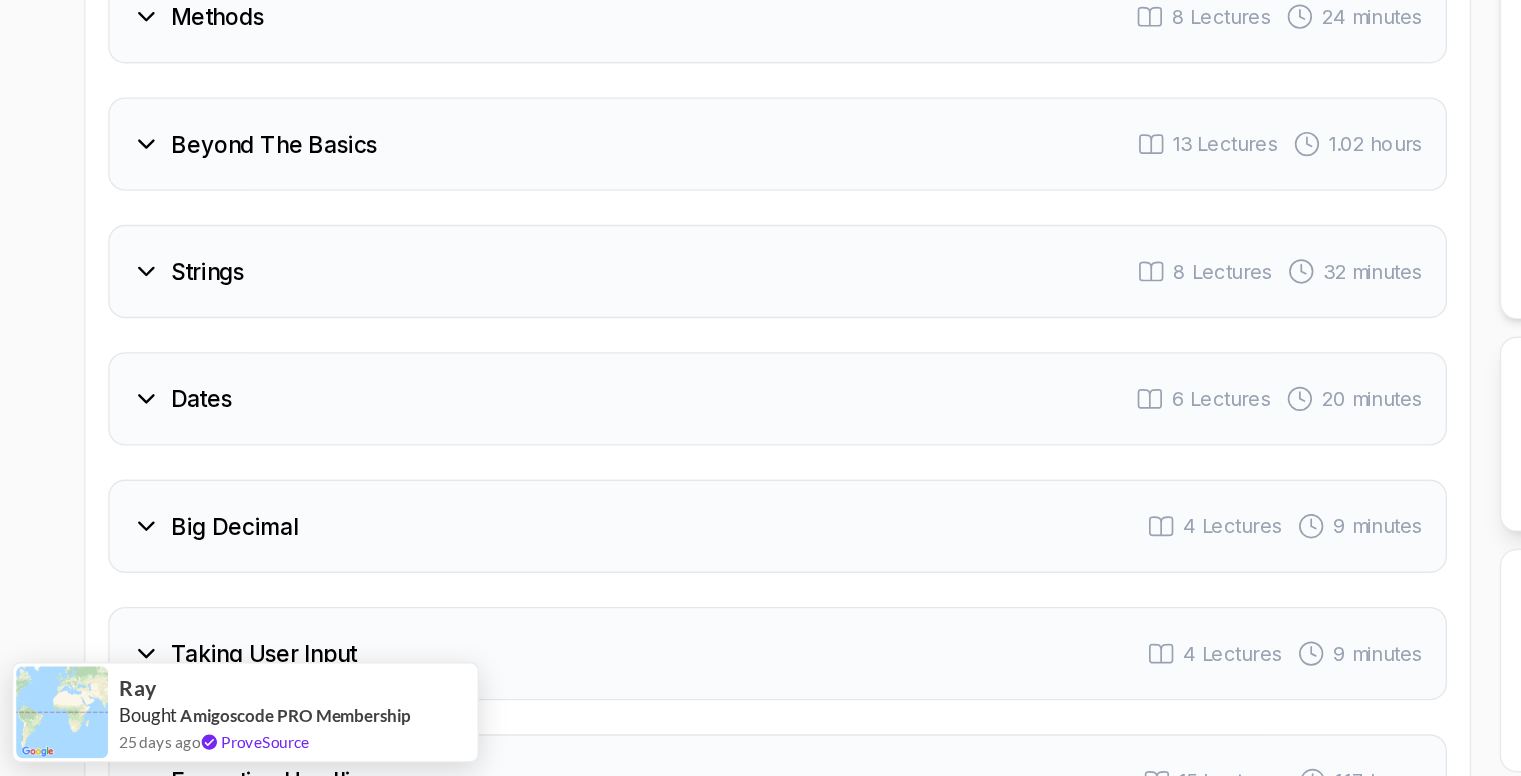scroll, scrollTop: 2955, scrollLeft: 0, axis: vertical 